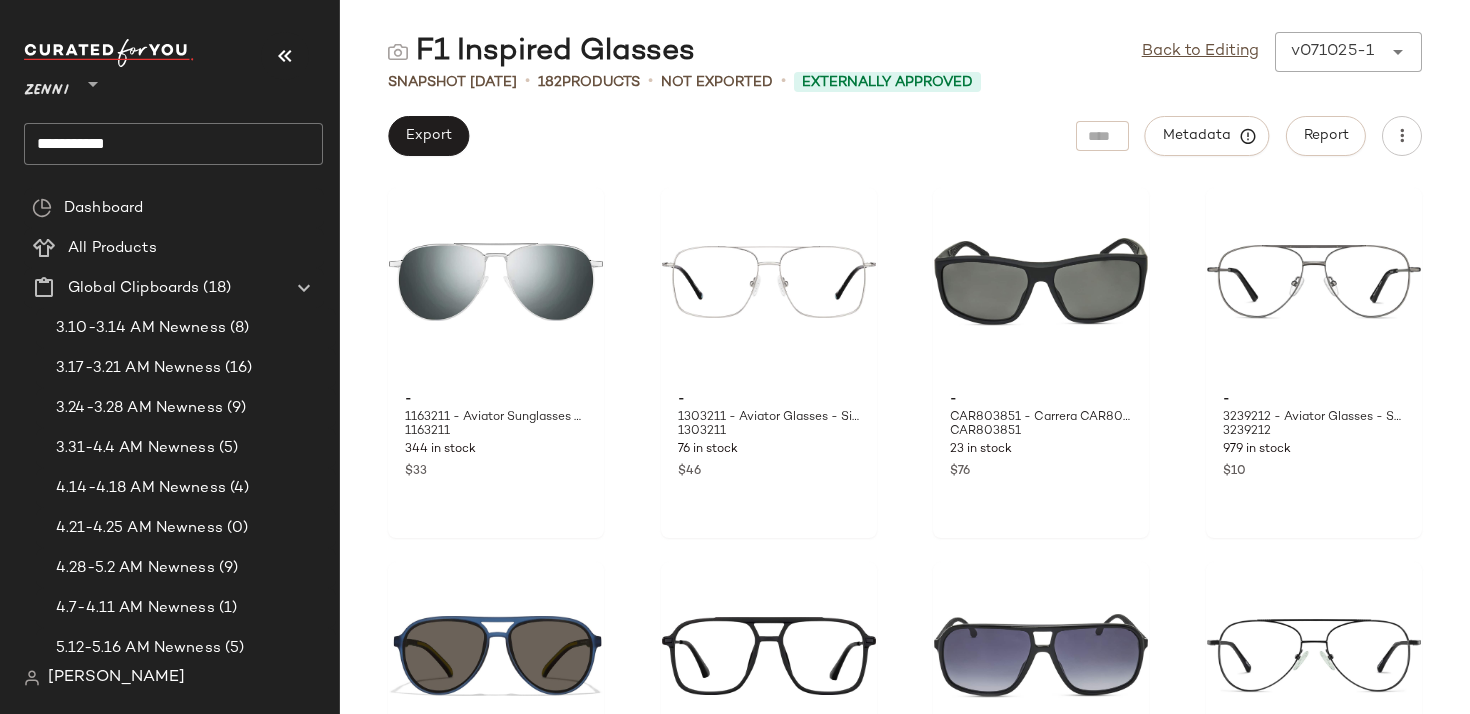 scroll, scrollTop: 0, scrollLeft: 0, axis: both 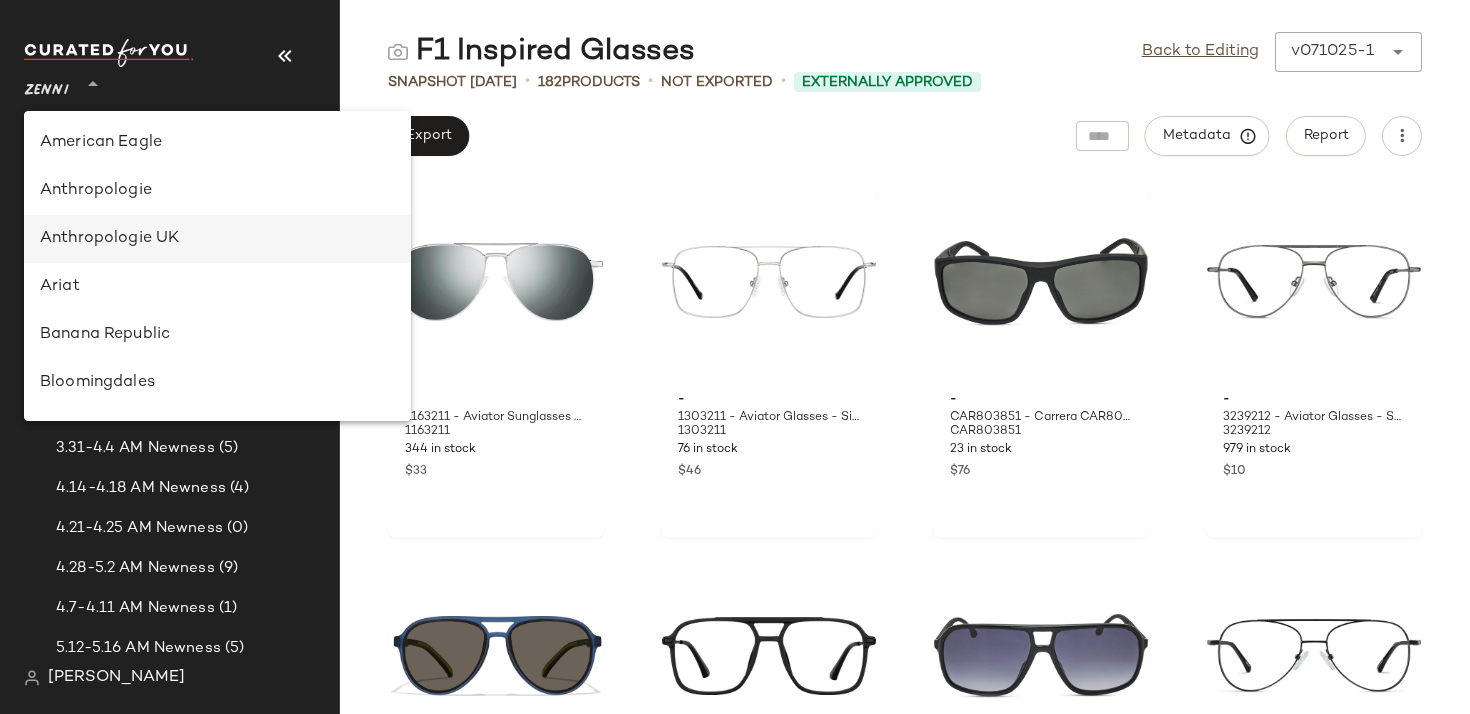 click on "Anthropologie UK" 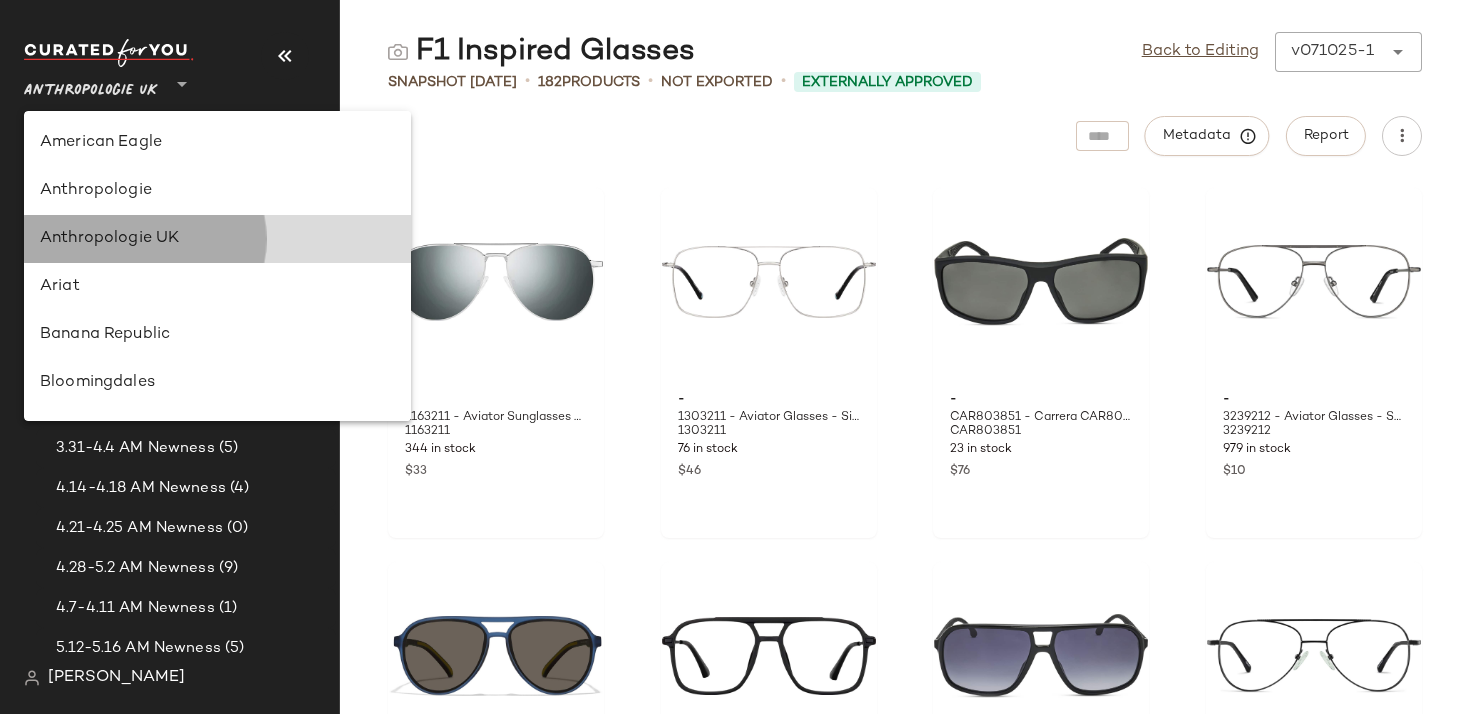 type on "**" 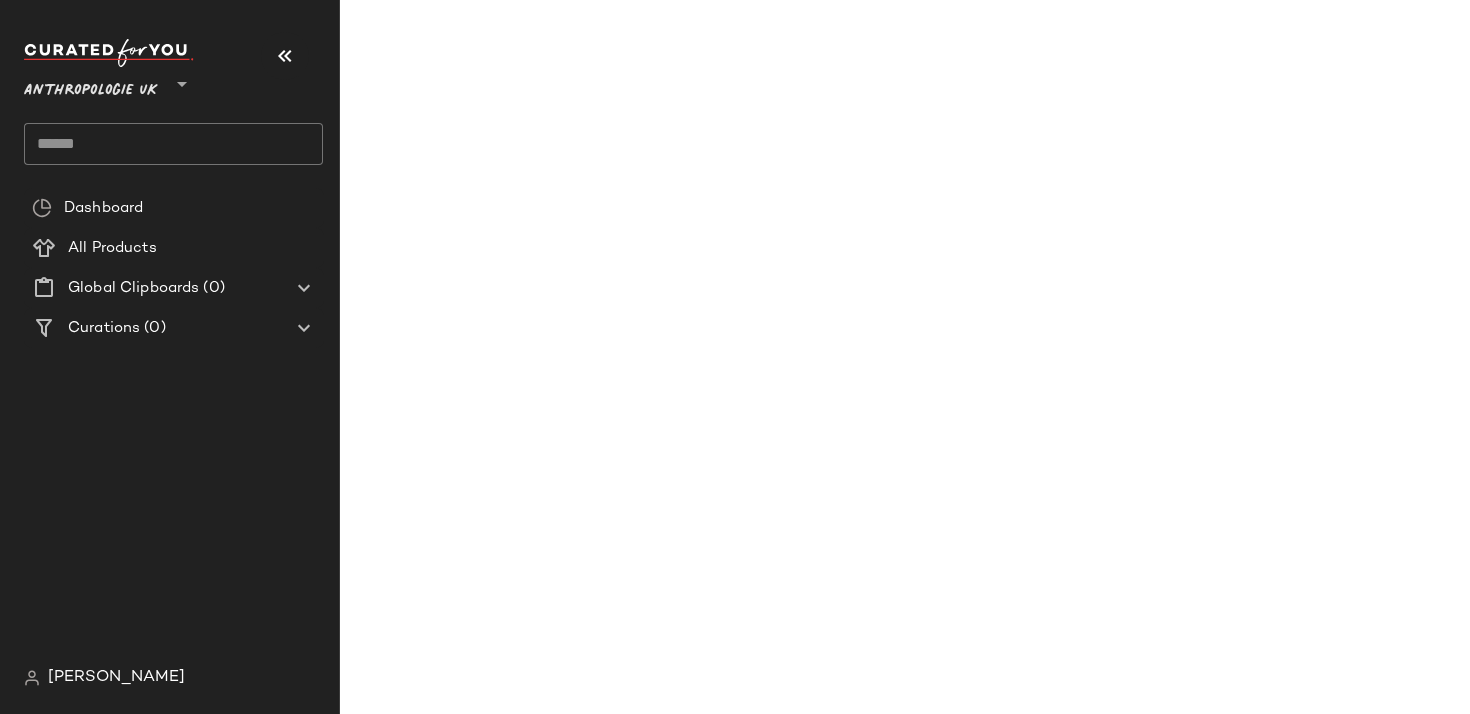 click 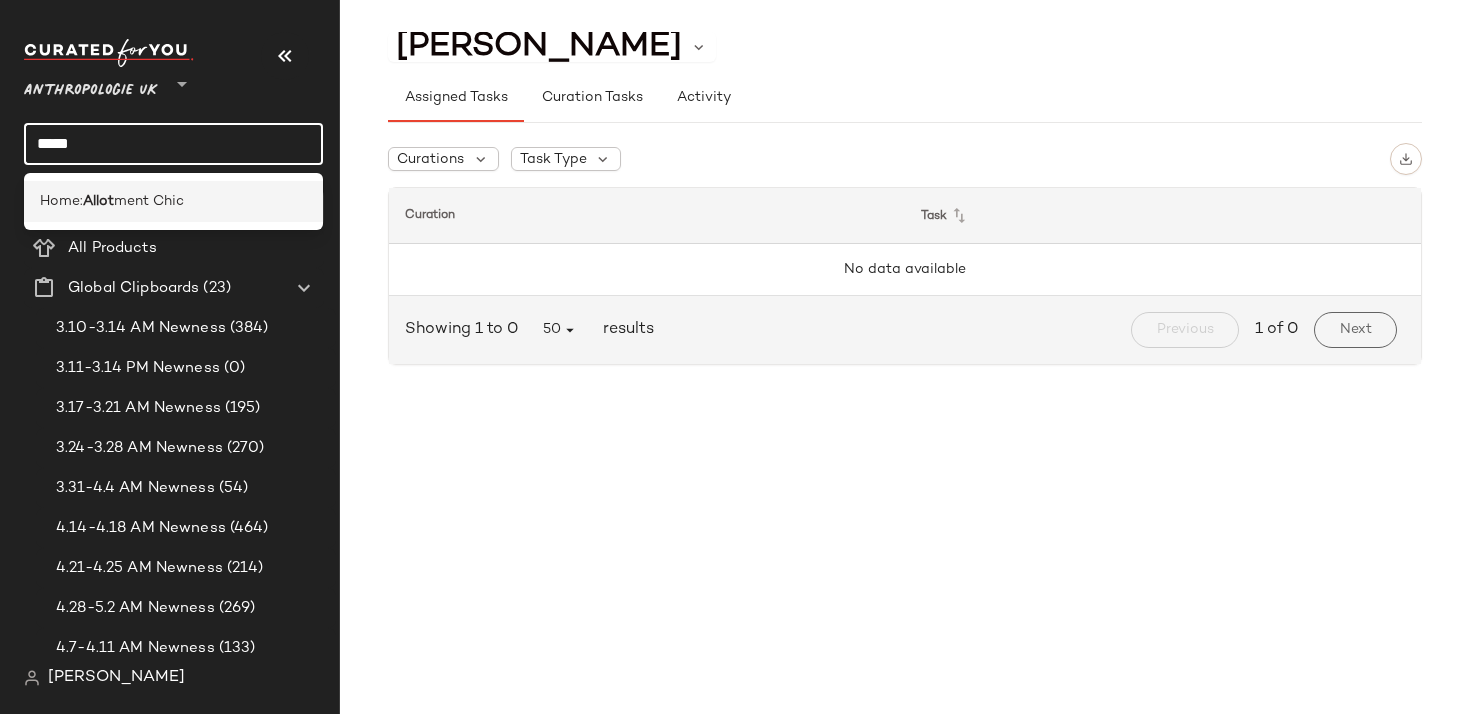 type on "*****" 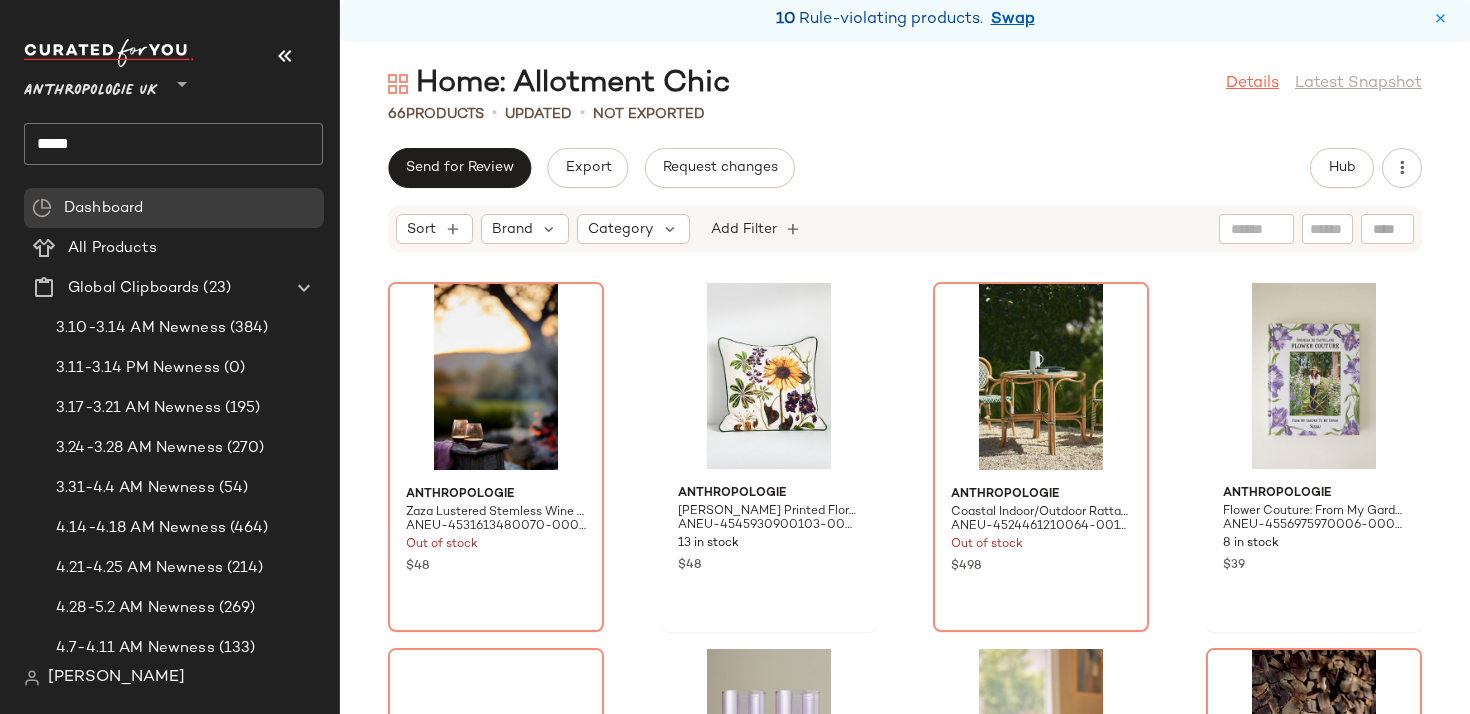 click on "Details" at bounding box center [1252, 84] 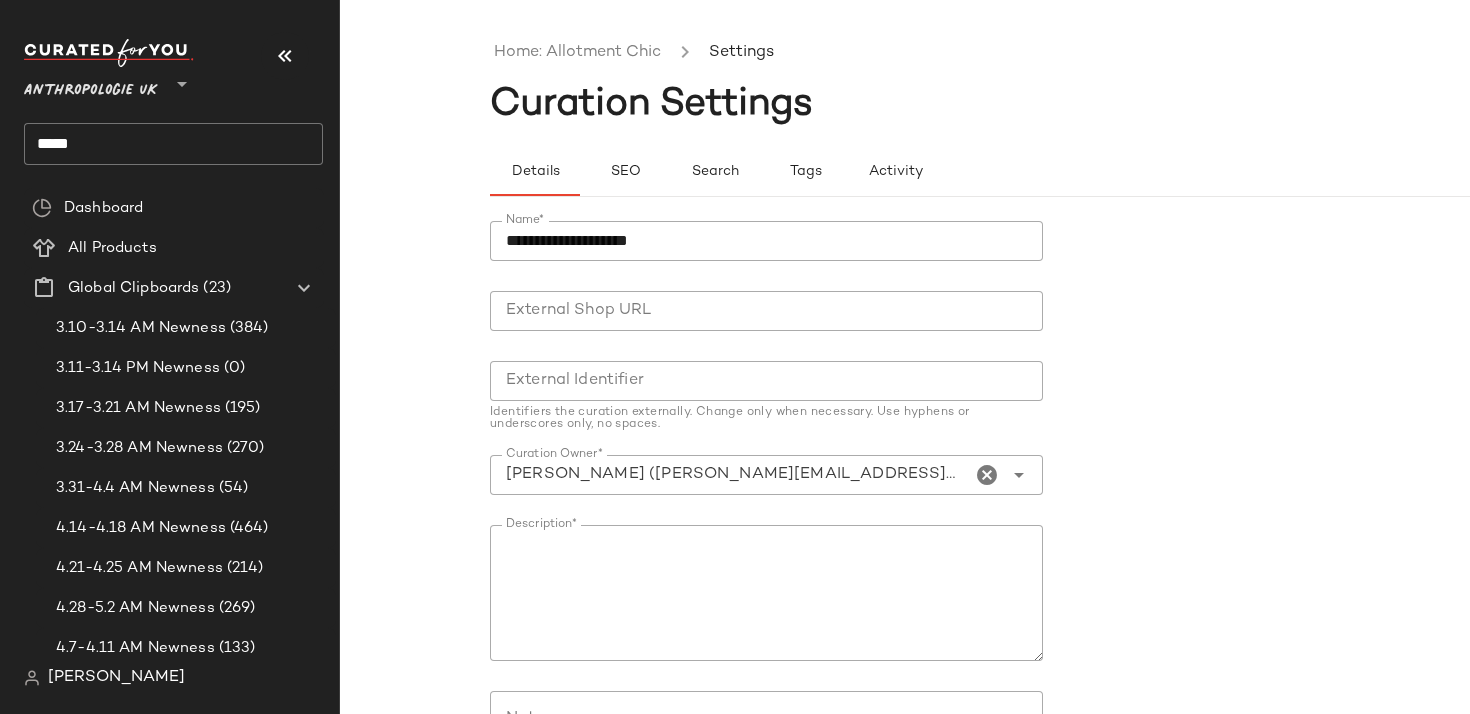 click on "**********" 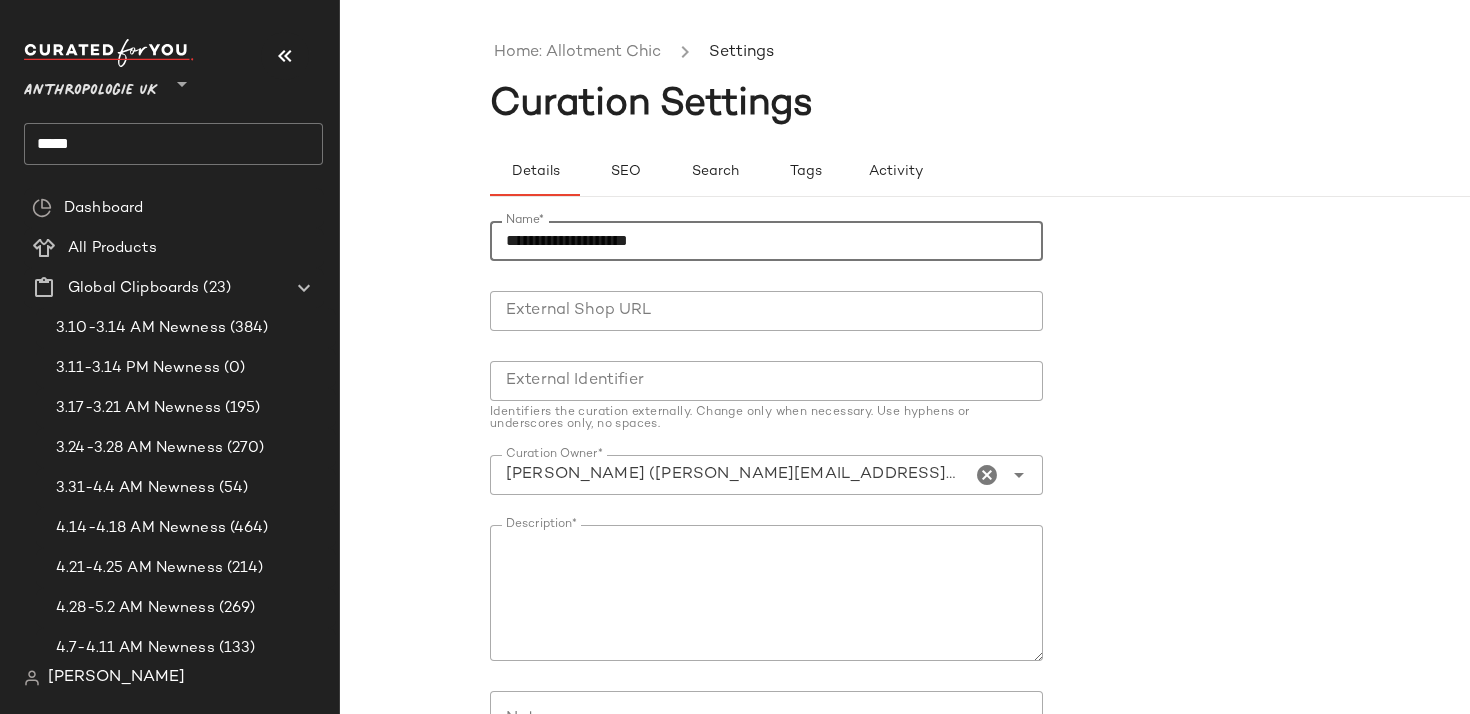 click on "**********" 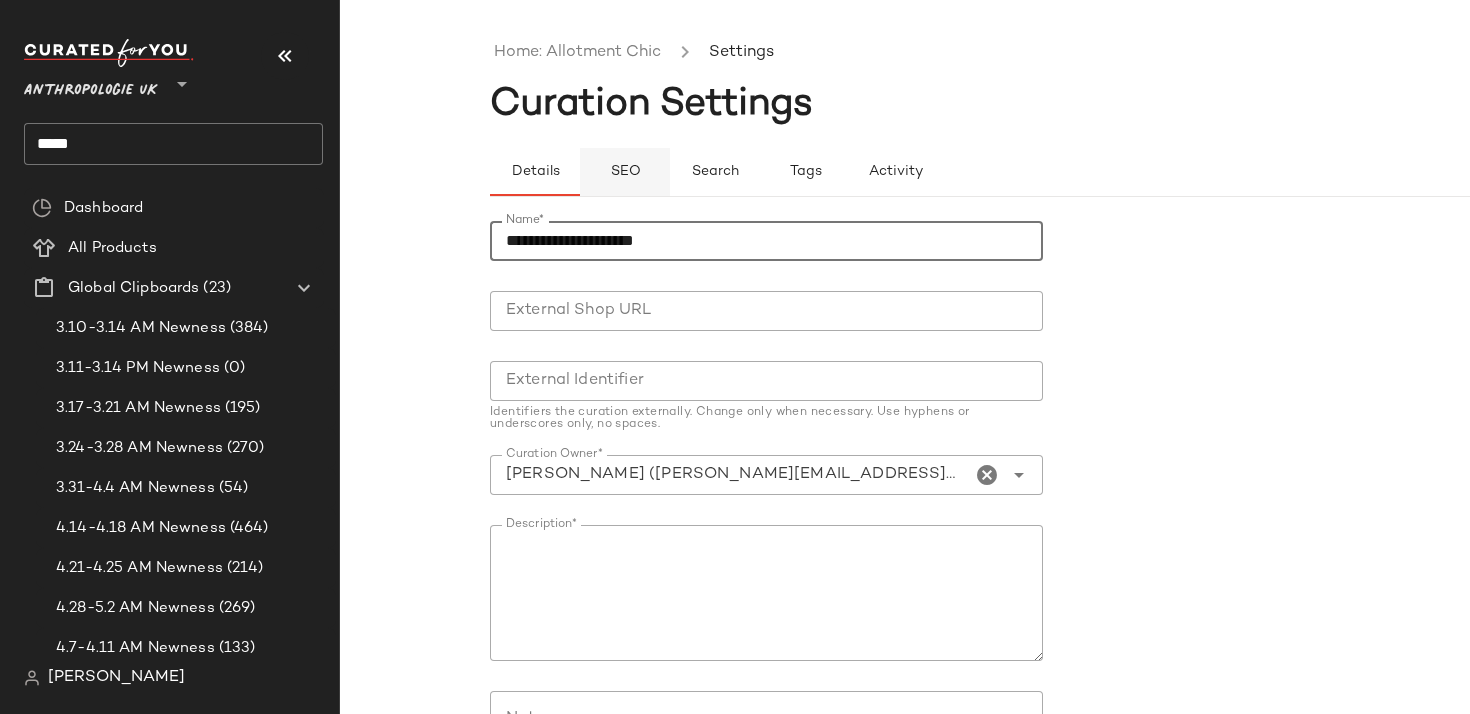 type on "**********" 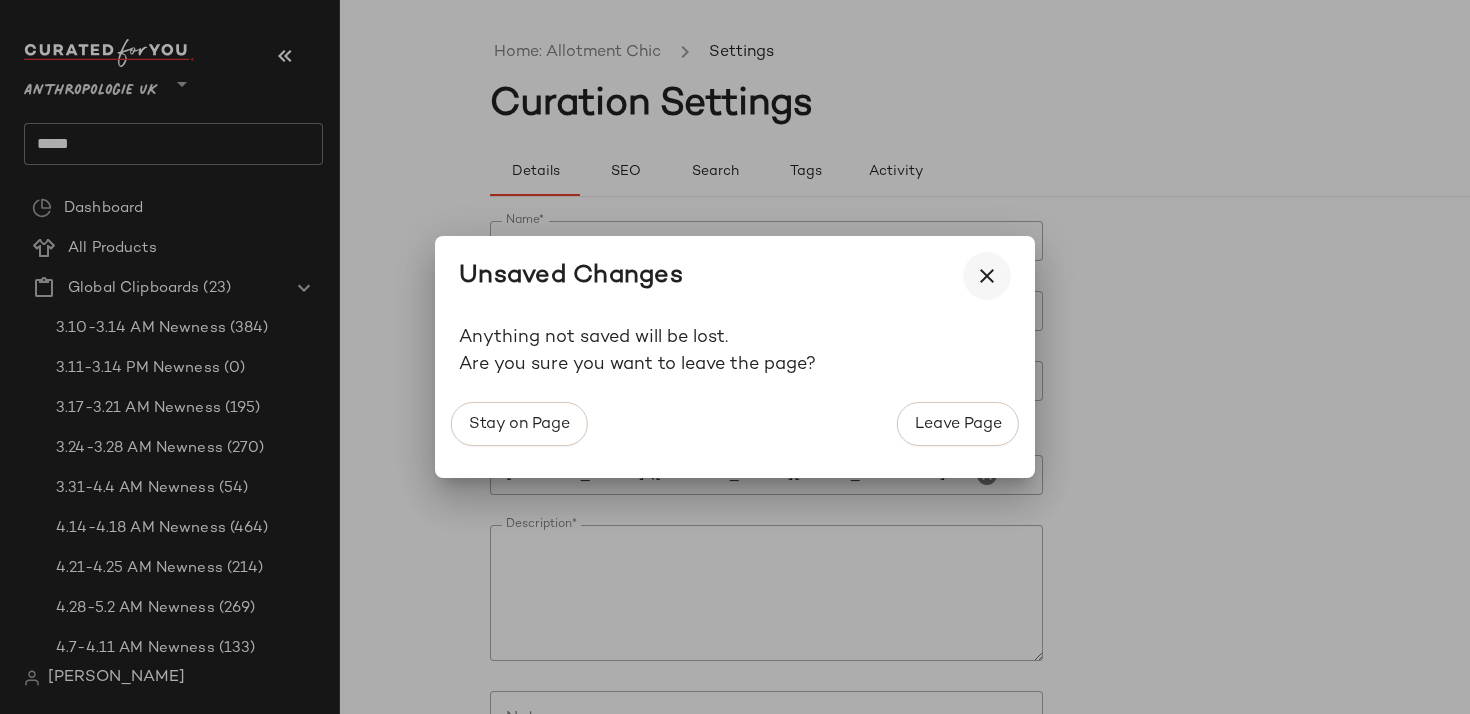 click at bounding box center (987, 276) 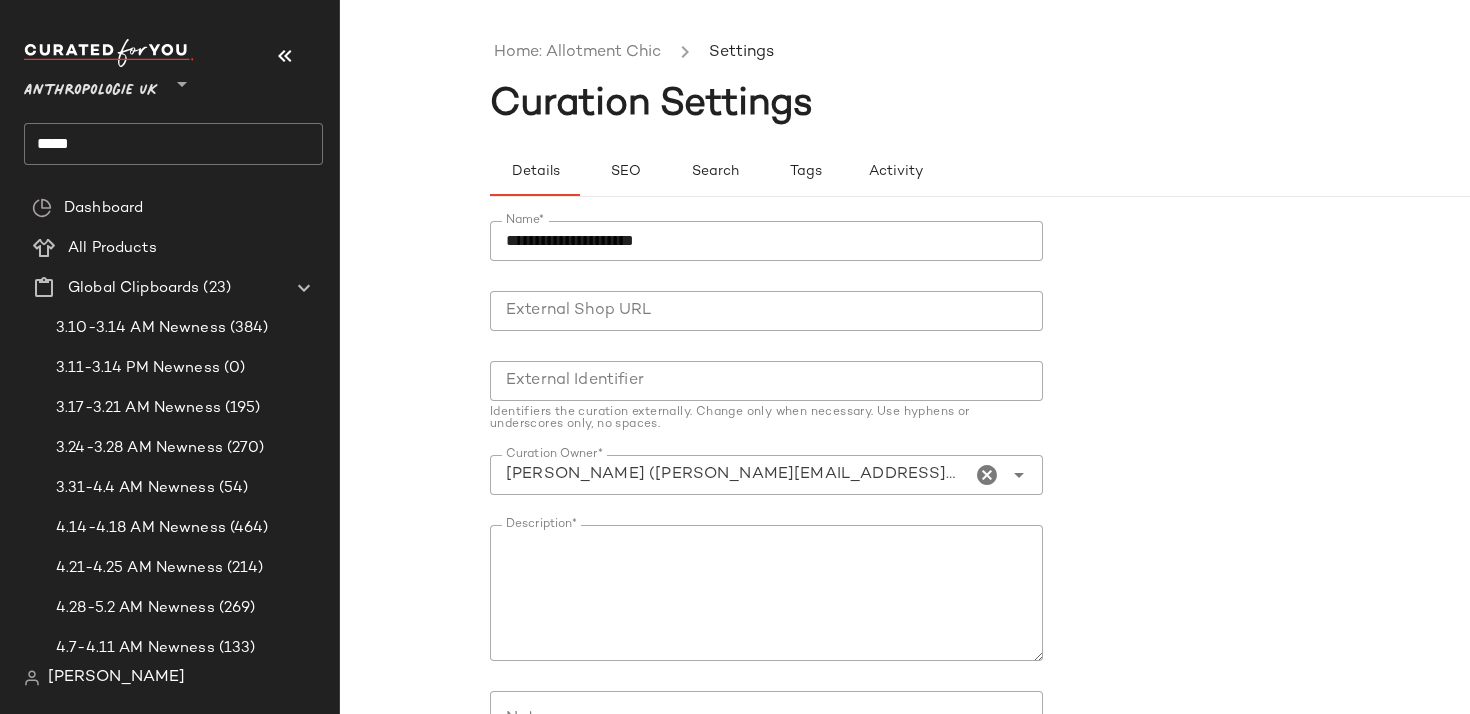 scroll, scrollTop: 210, scrollLeft: 0, axis: vertical 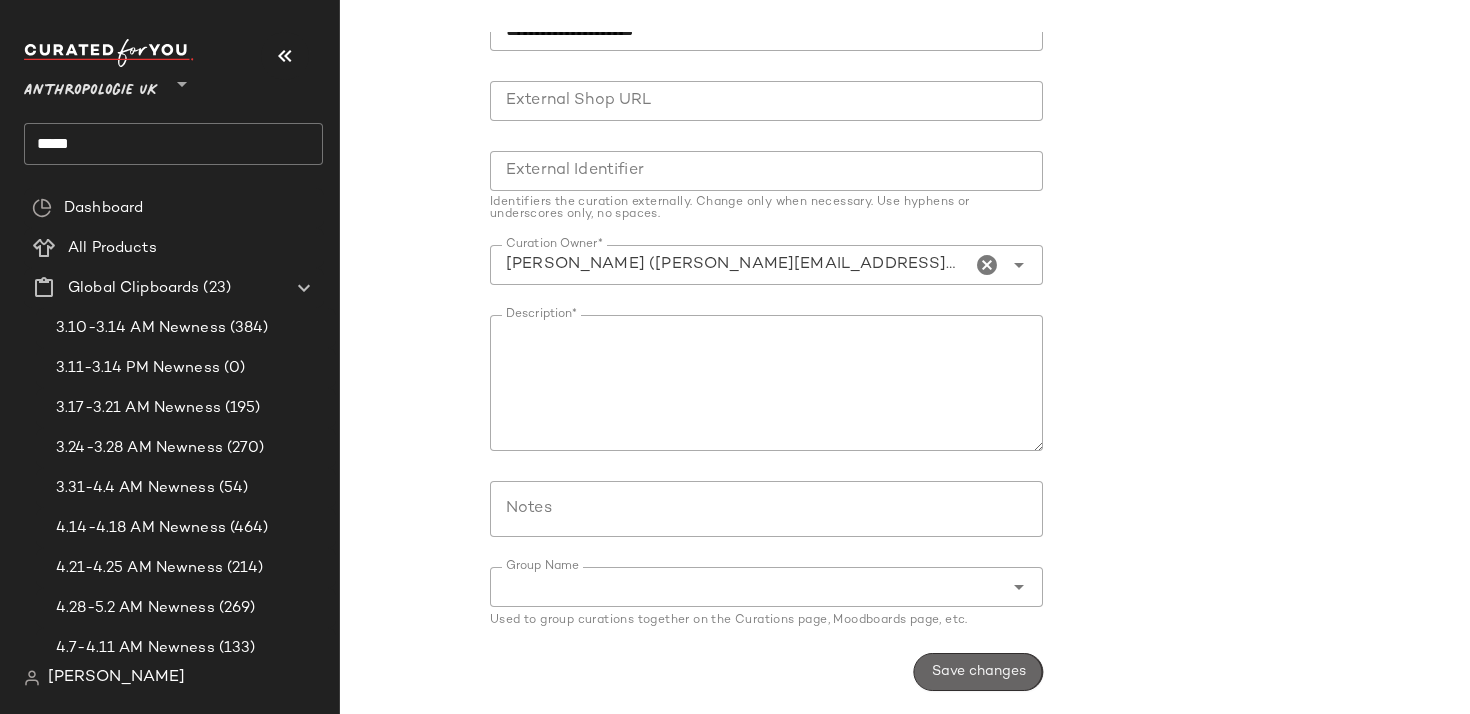 click on "Save changes" 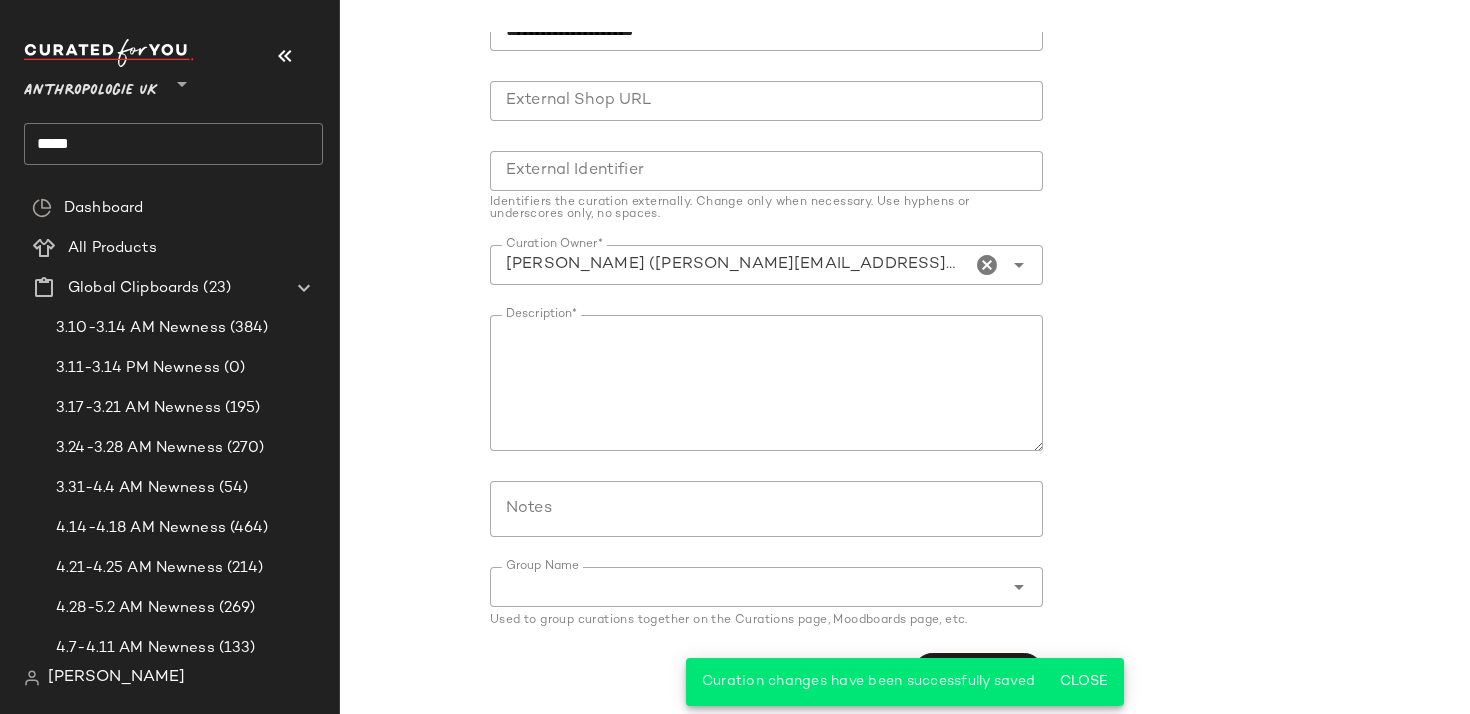 scroll, scrollTop: 0, scrollLeft: 0, axis: both 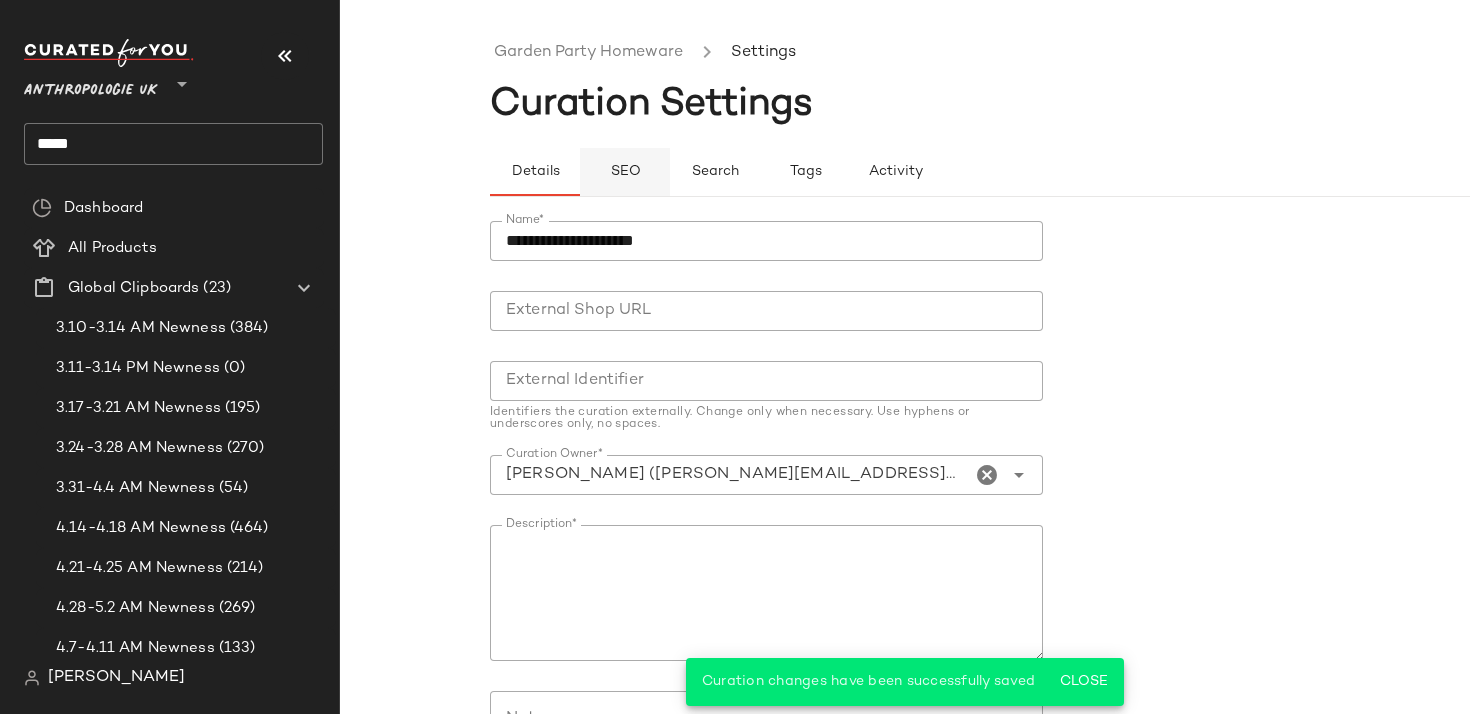 click on "SEO" 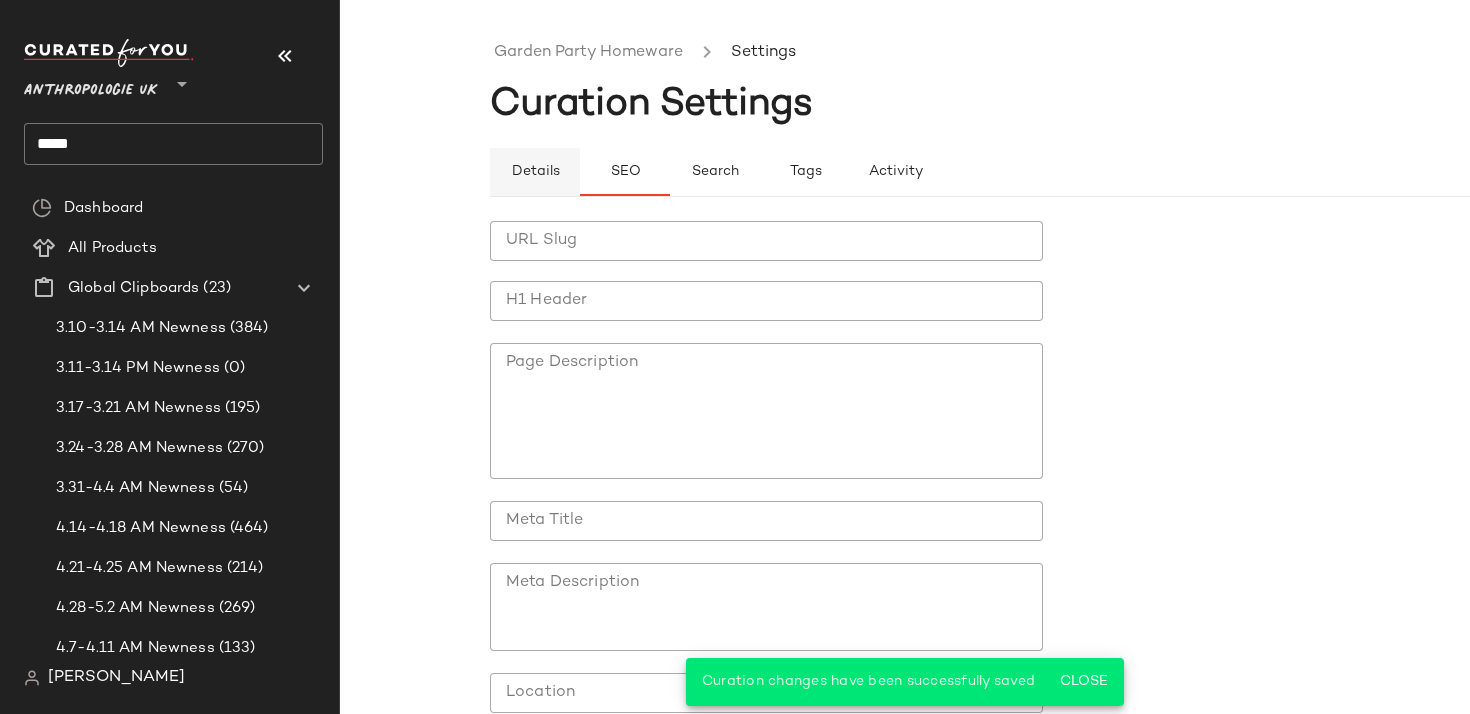 click on "Details" 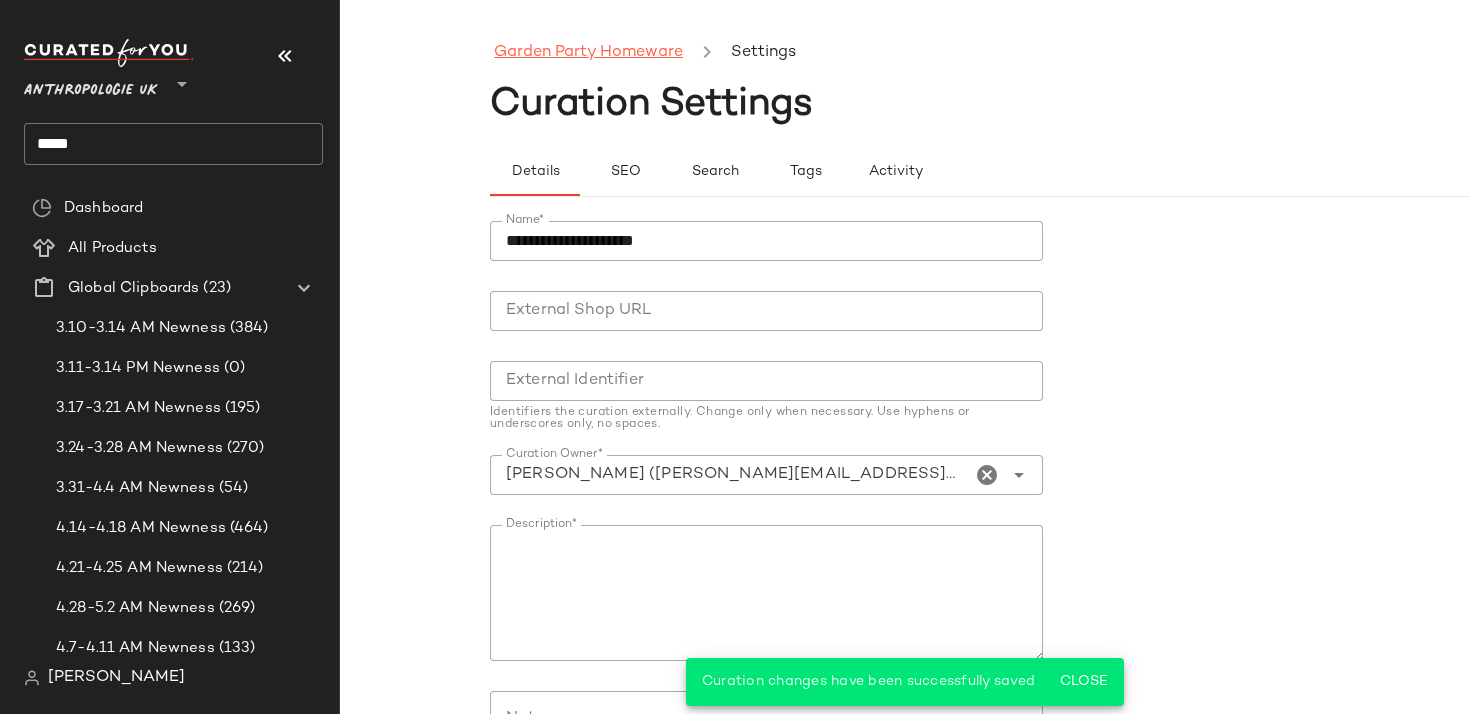 click on "Garden Party Homeware" at bounding box center [588, 53] 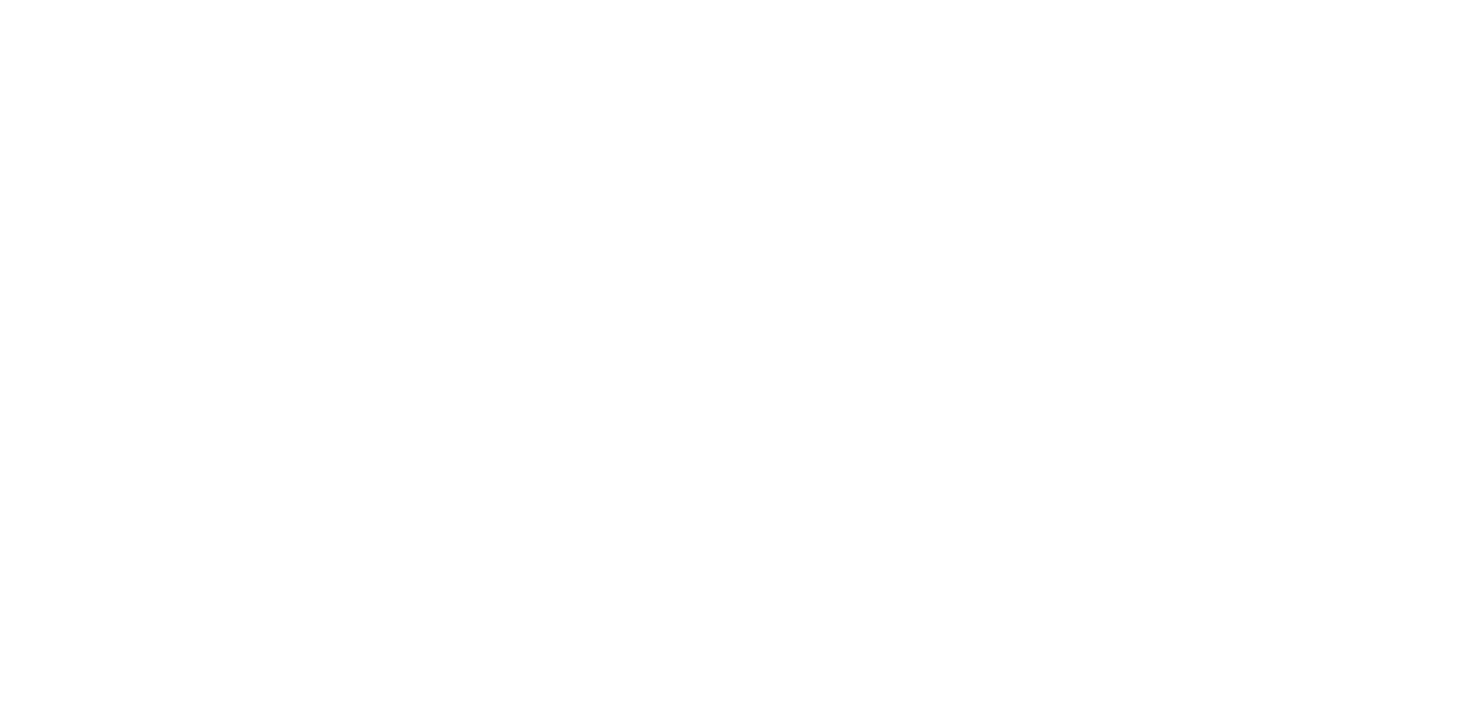 scroll, scrollTop: 0, scrollLeft: 0, axis: both 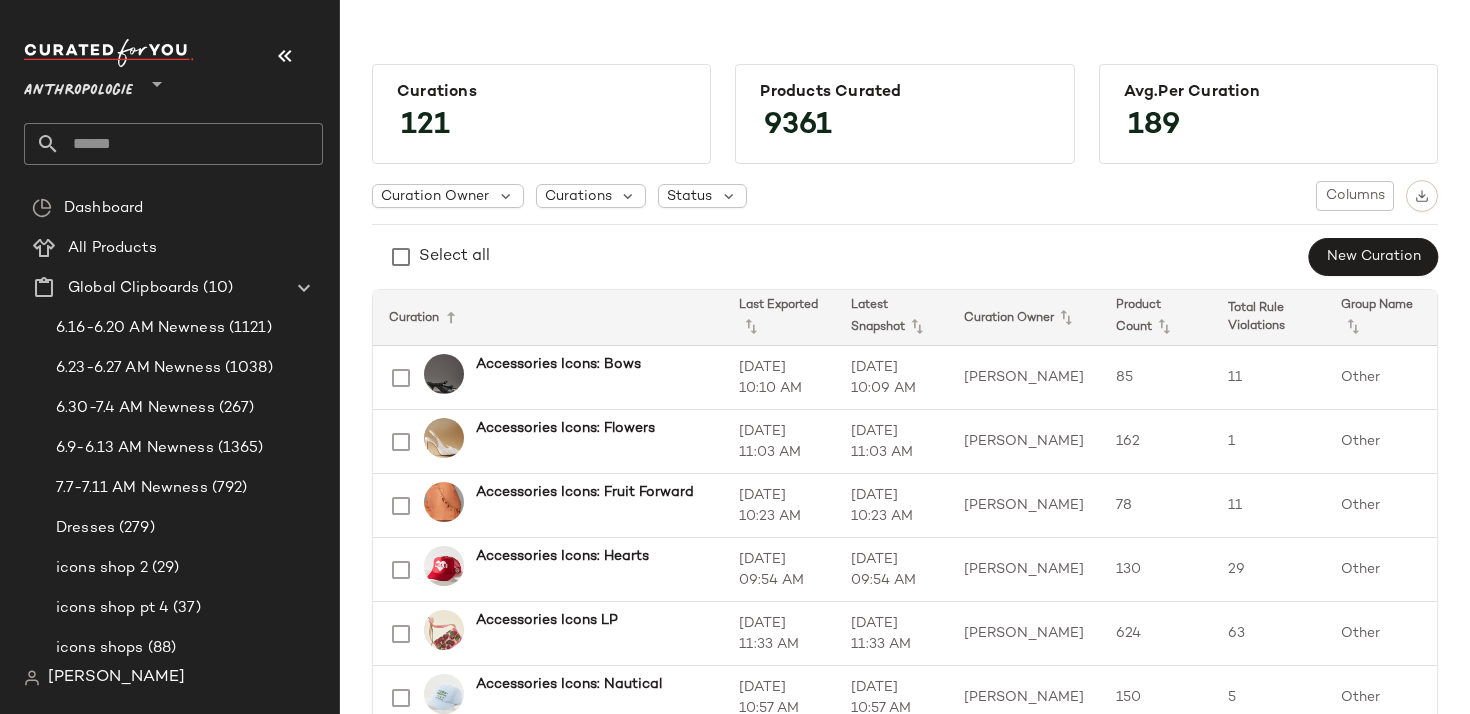 click 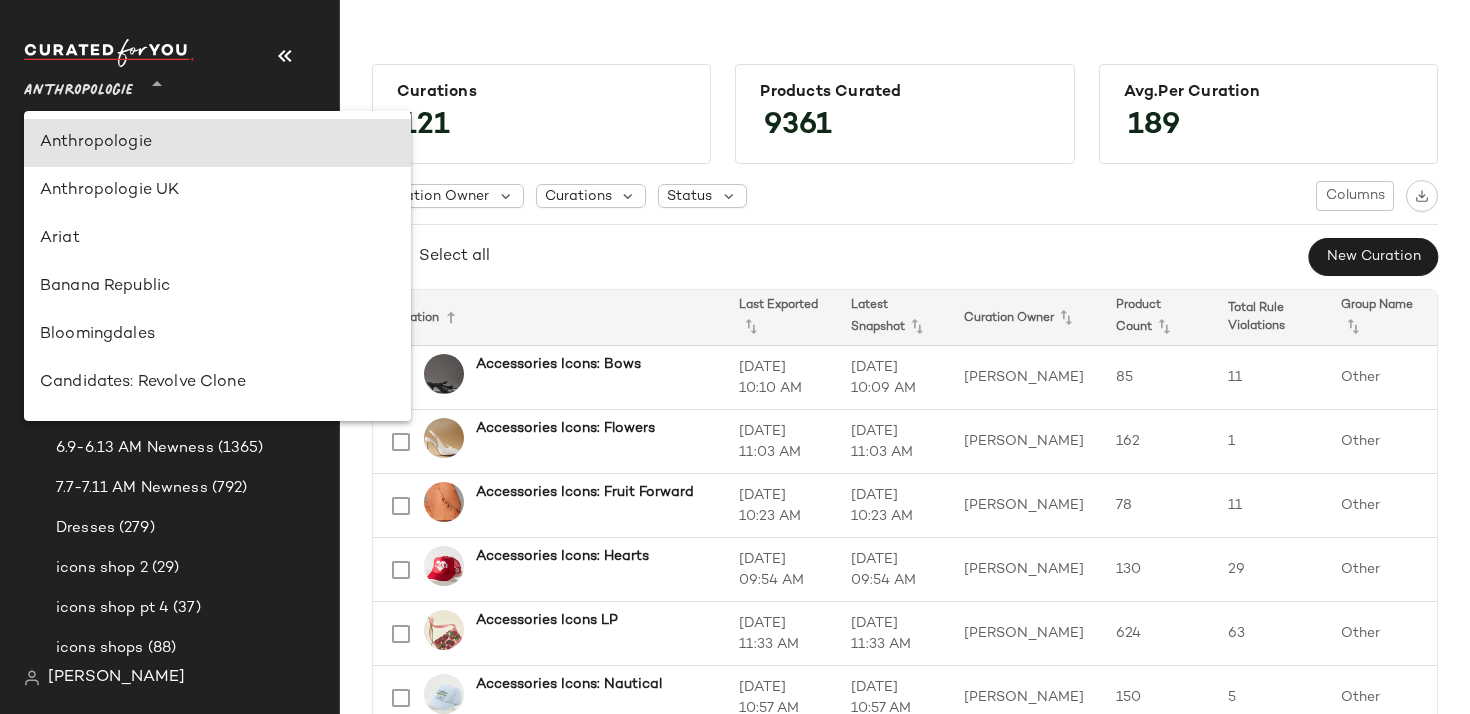 scroll, scrollTop: 1338, scrollLeft: 0, axis: vertical 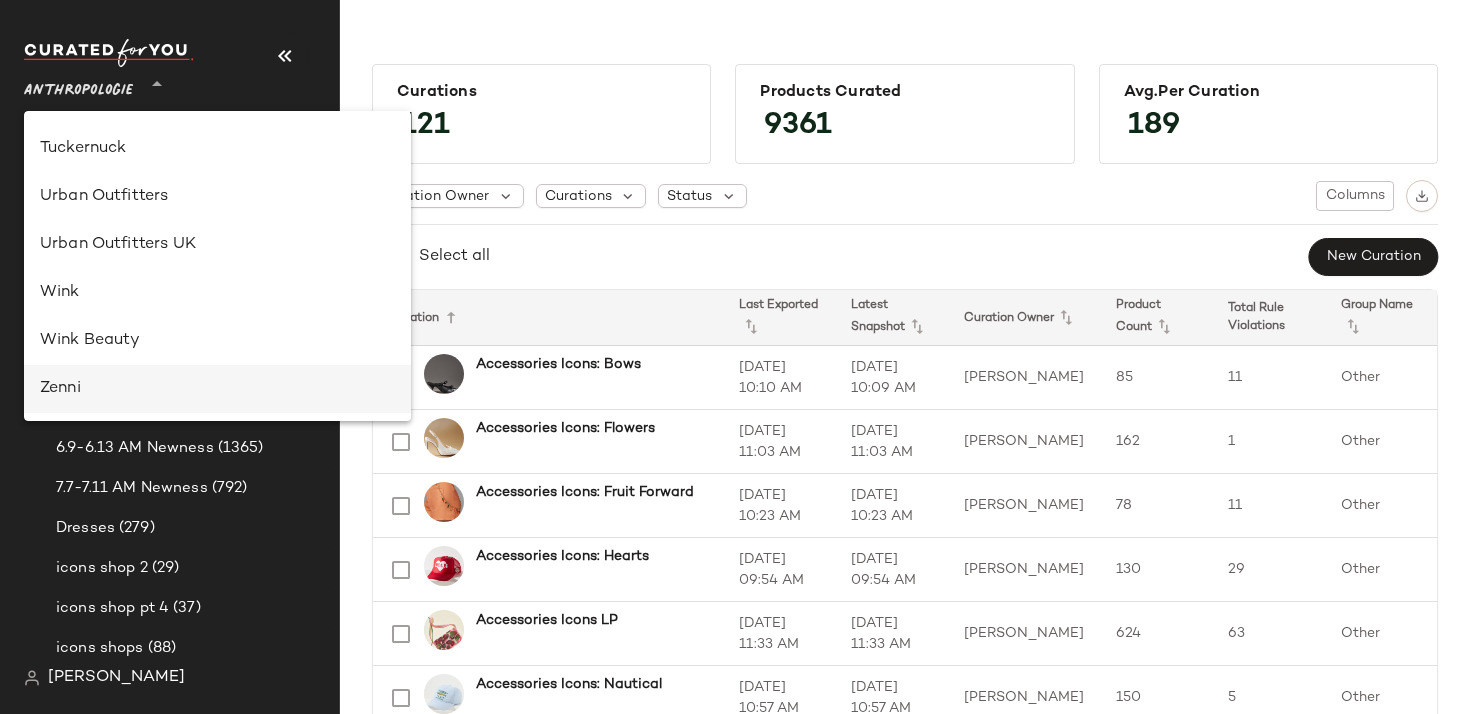 click on "Zenni" at bounding box center [217, 389] 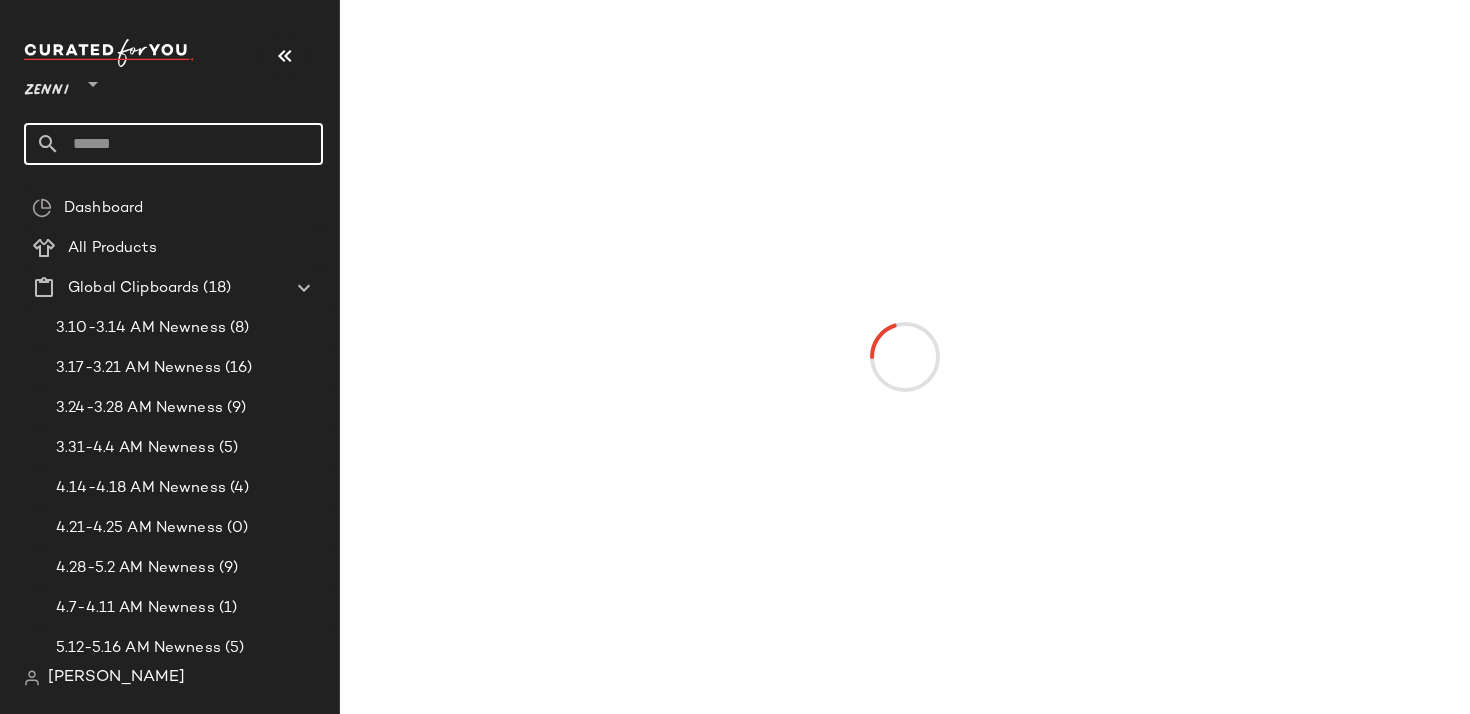 click 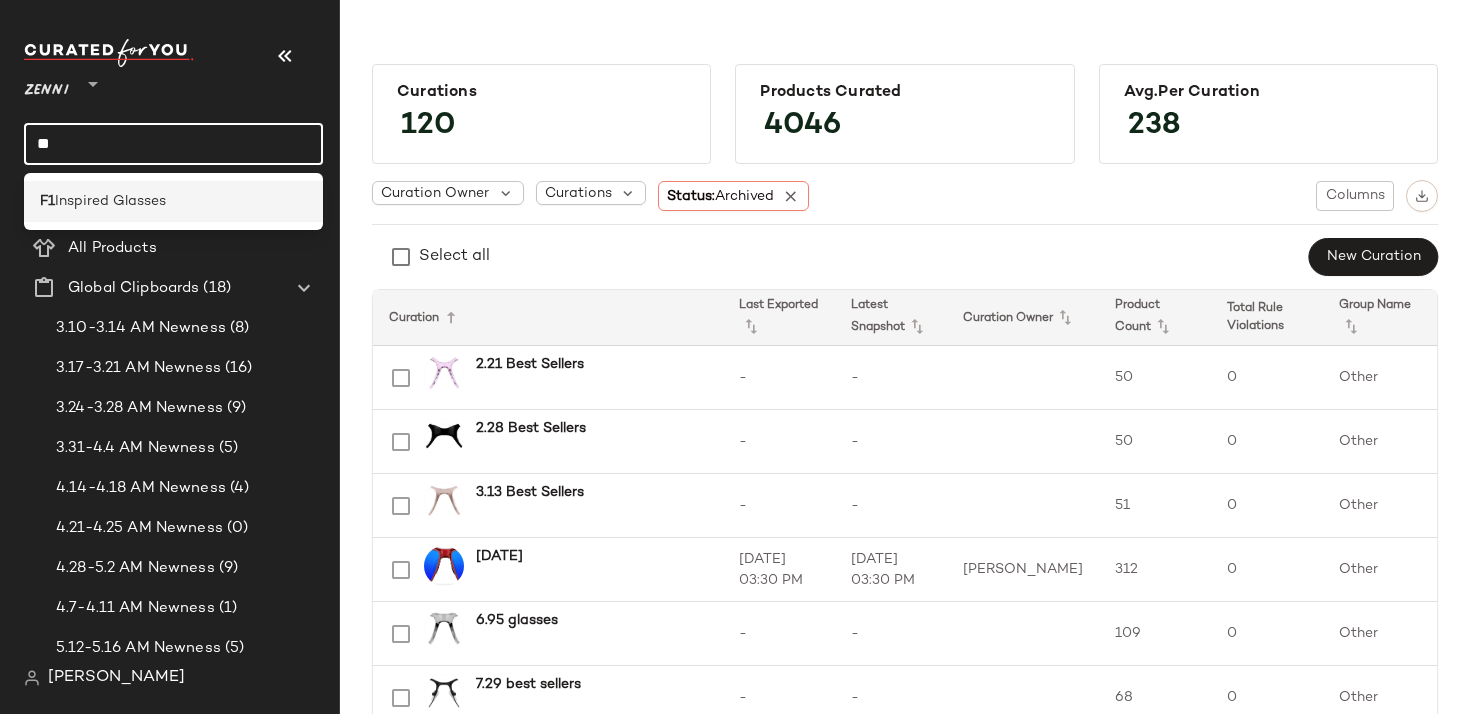 type on "**" 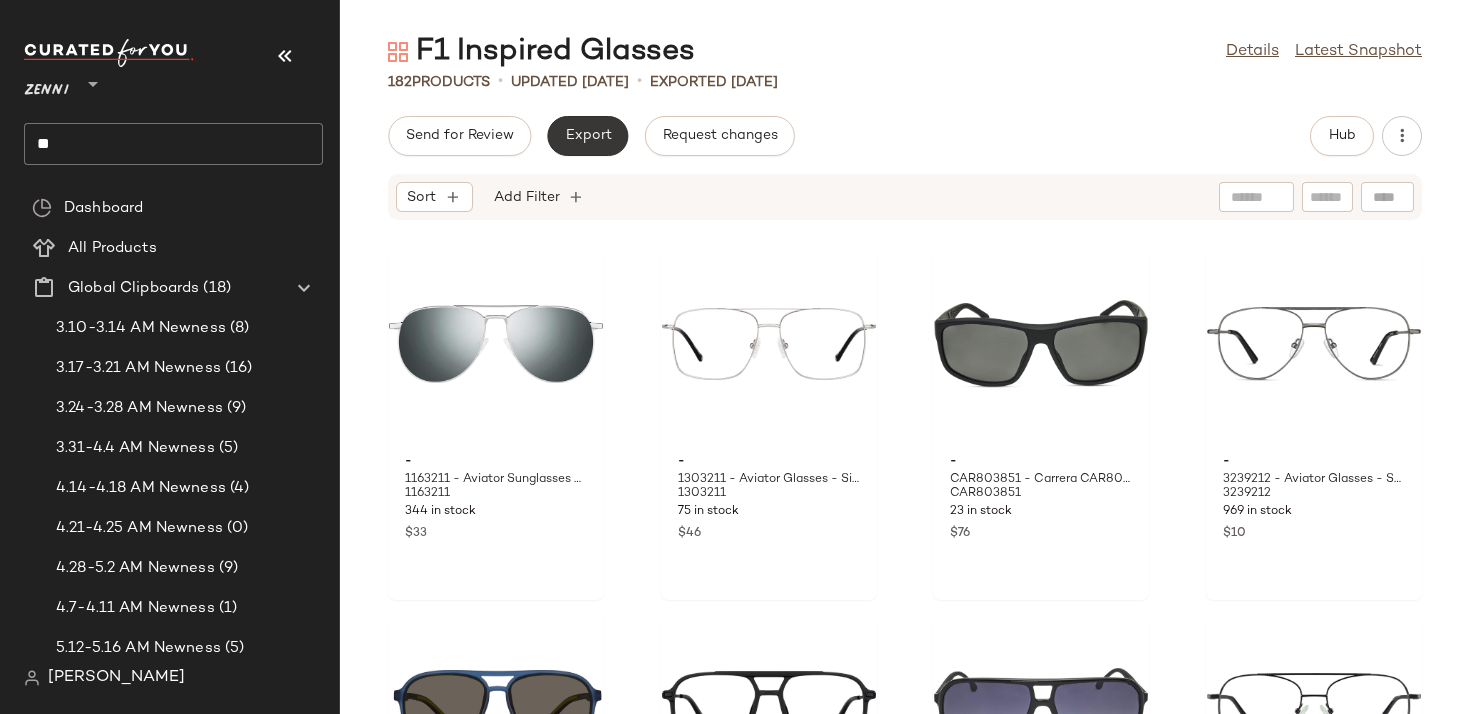 click on "Export" at bounding box center (587, 136) 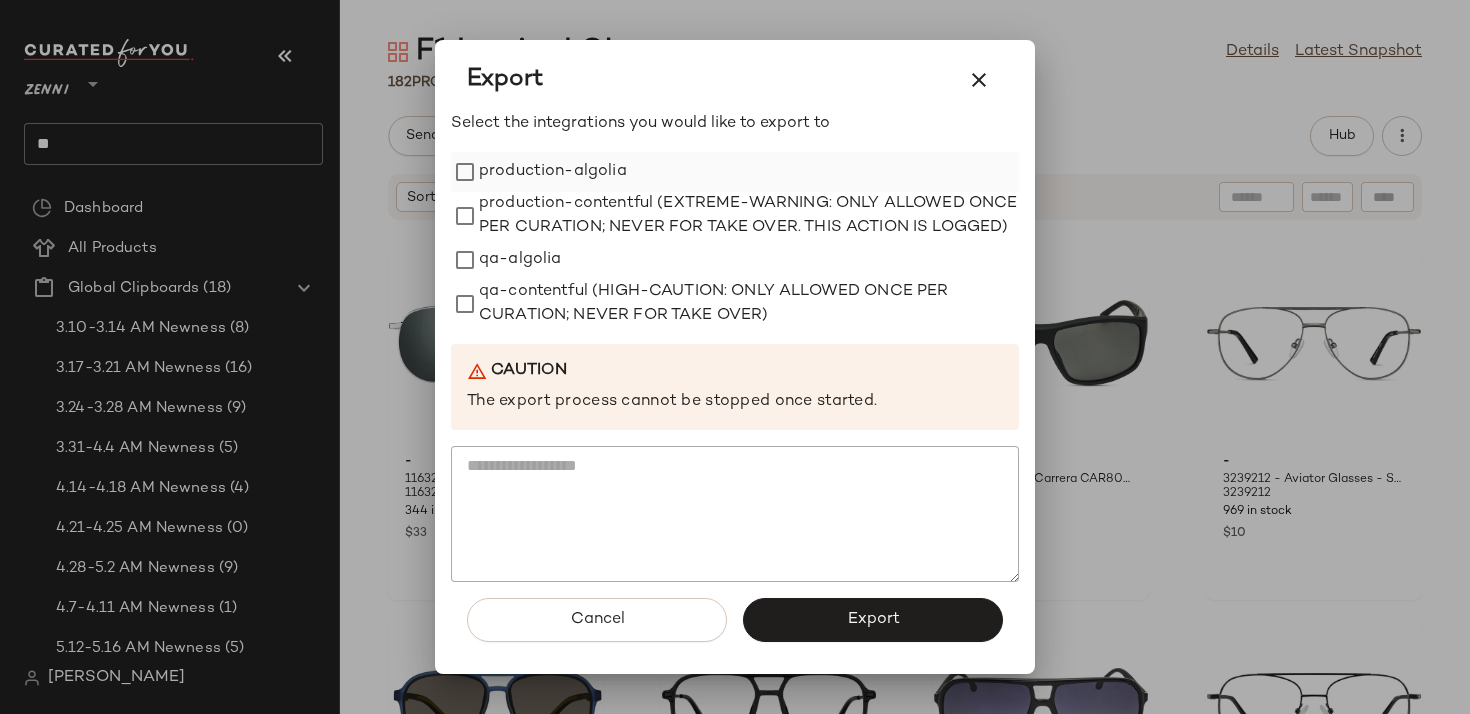 click on "production-algolia" at bounding box center [553, 172] 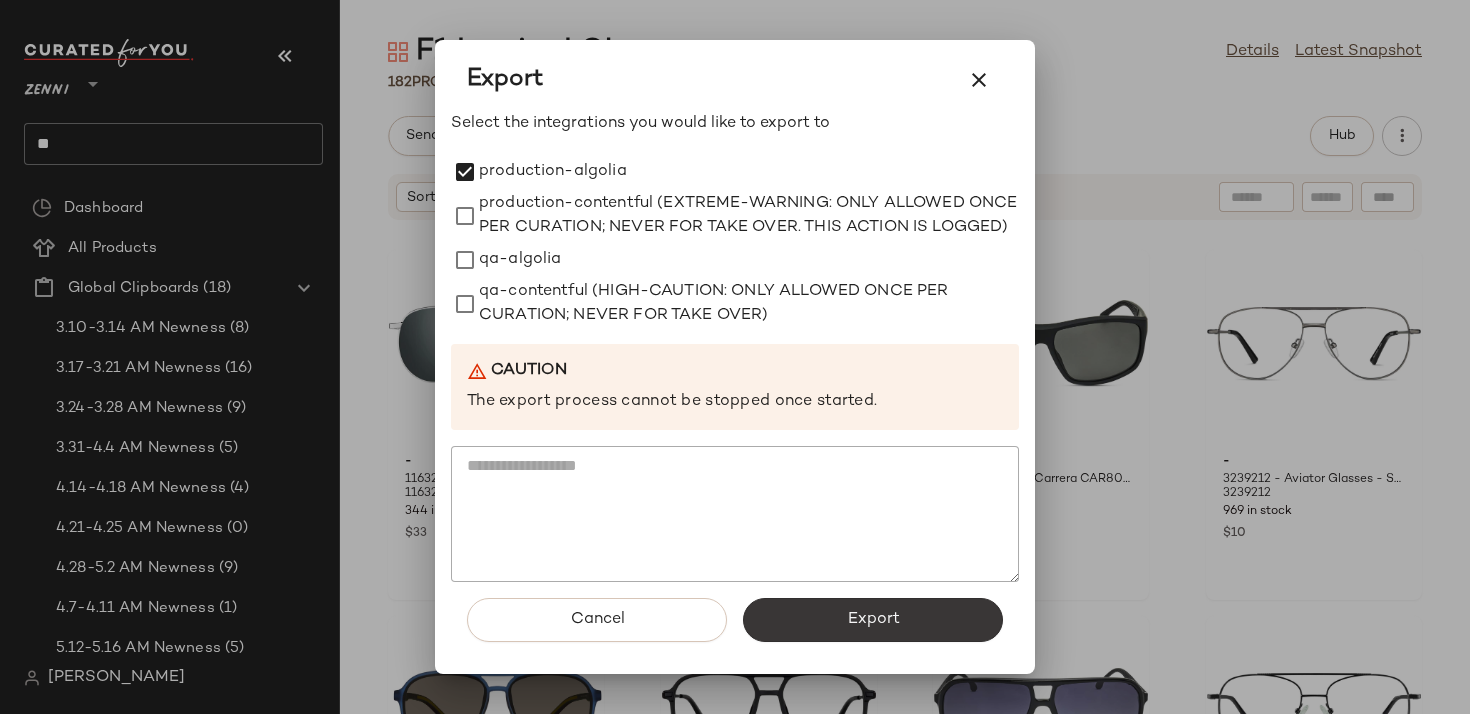 click on "Export" at bounding box center [873, 620] 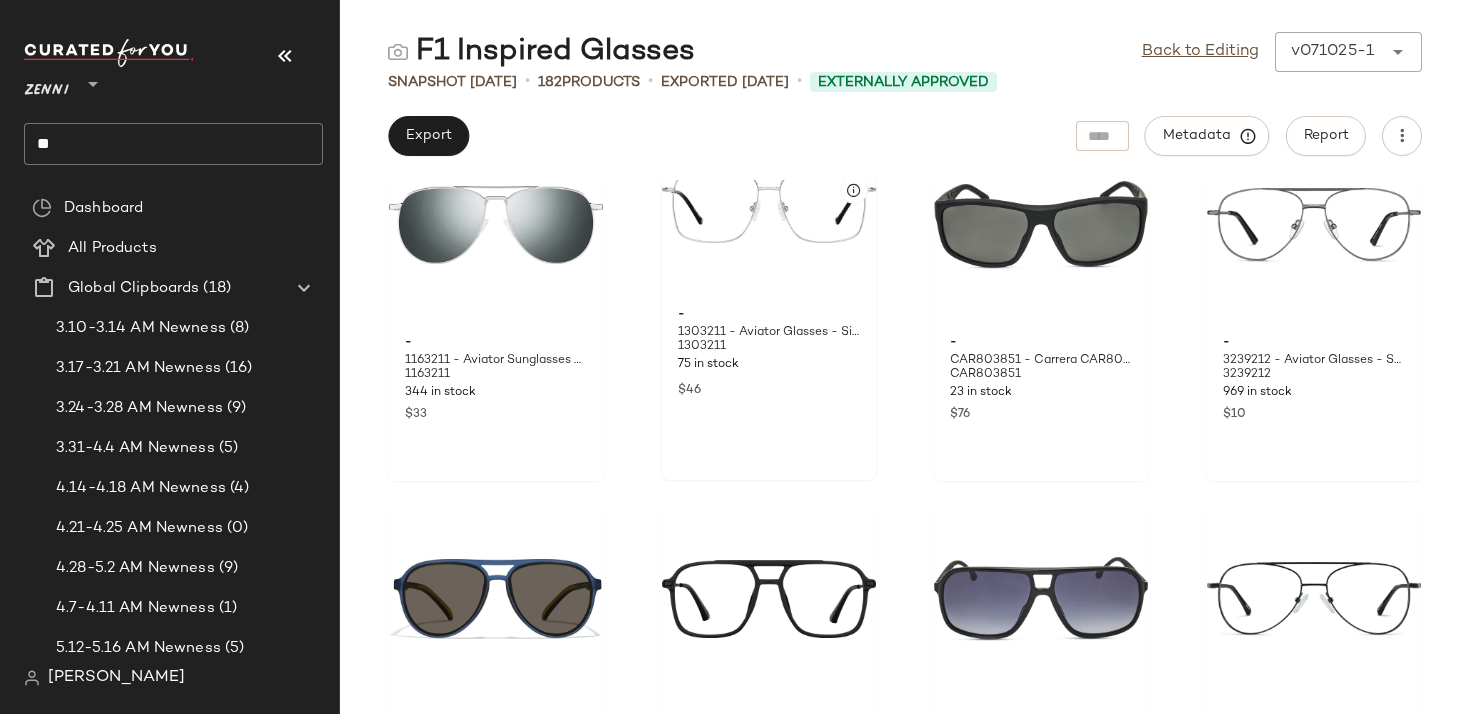 scroll, scrollTop: 0, scrollLeft: 0, axis: both 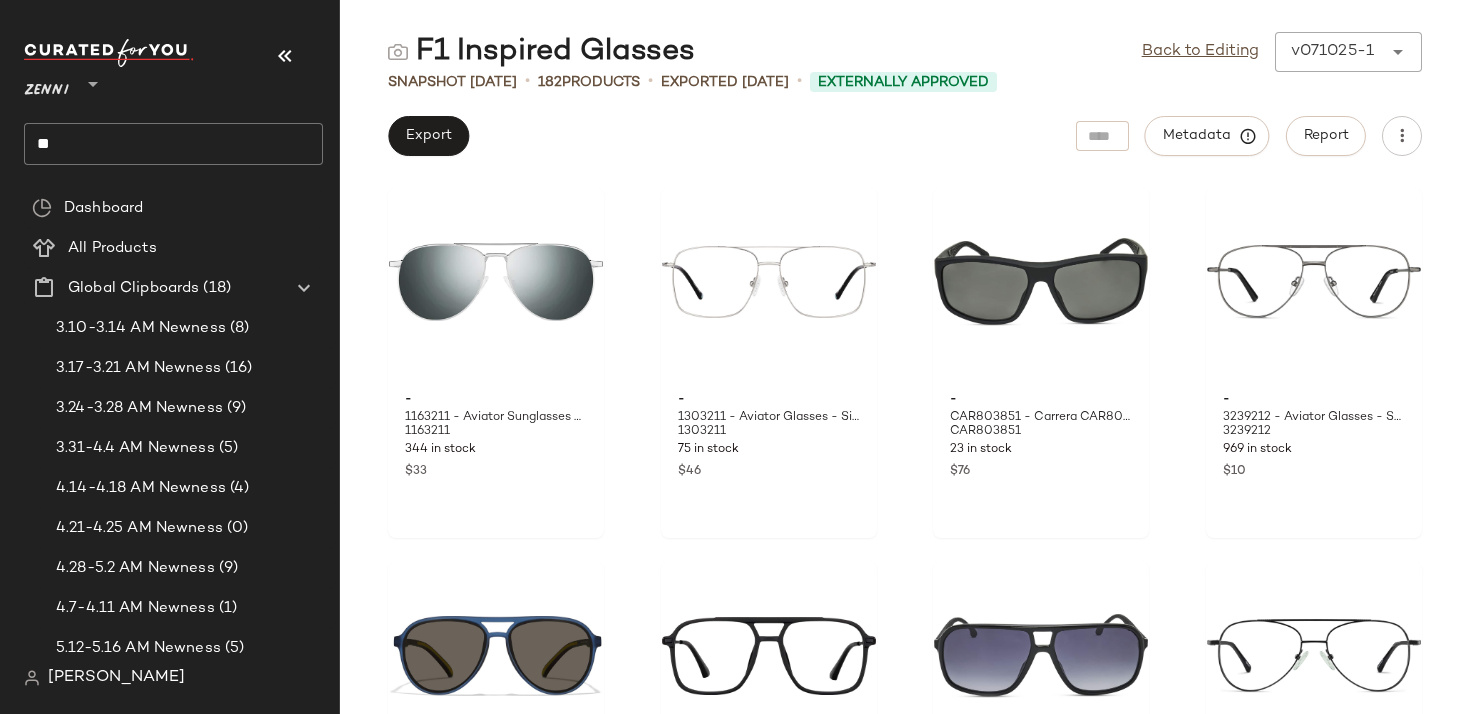 click on "Zenni" at bounding box center (46, 86) 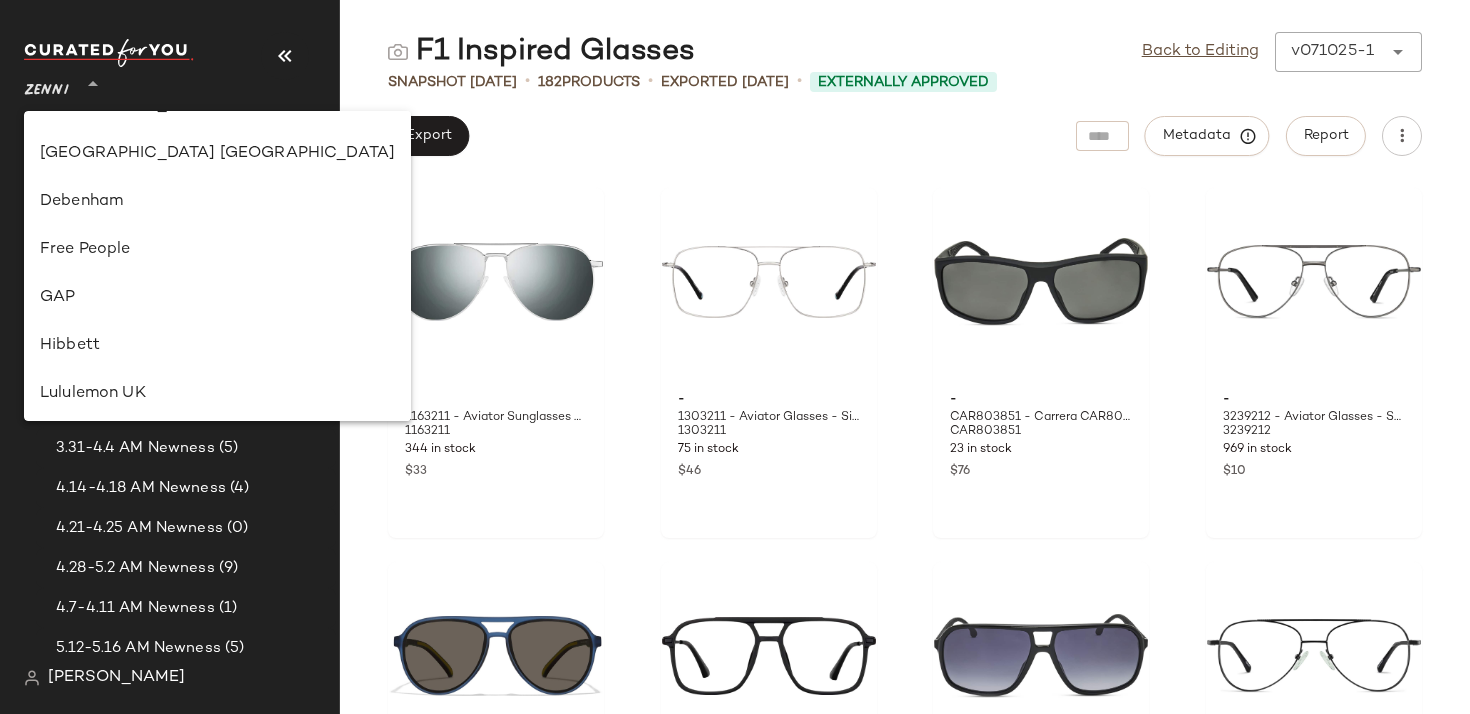 scroll, scrollTop: 359, scrollLeft: 0, axis: vertical 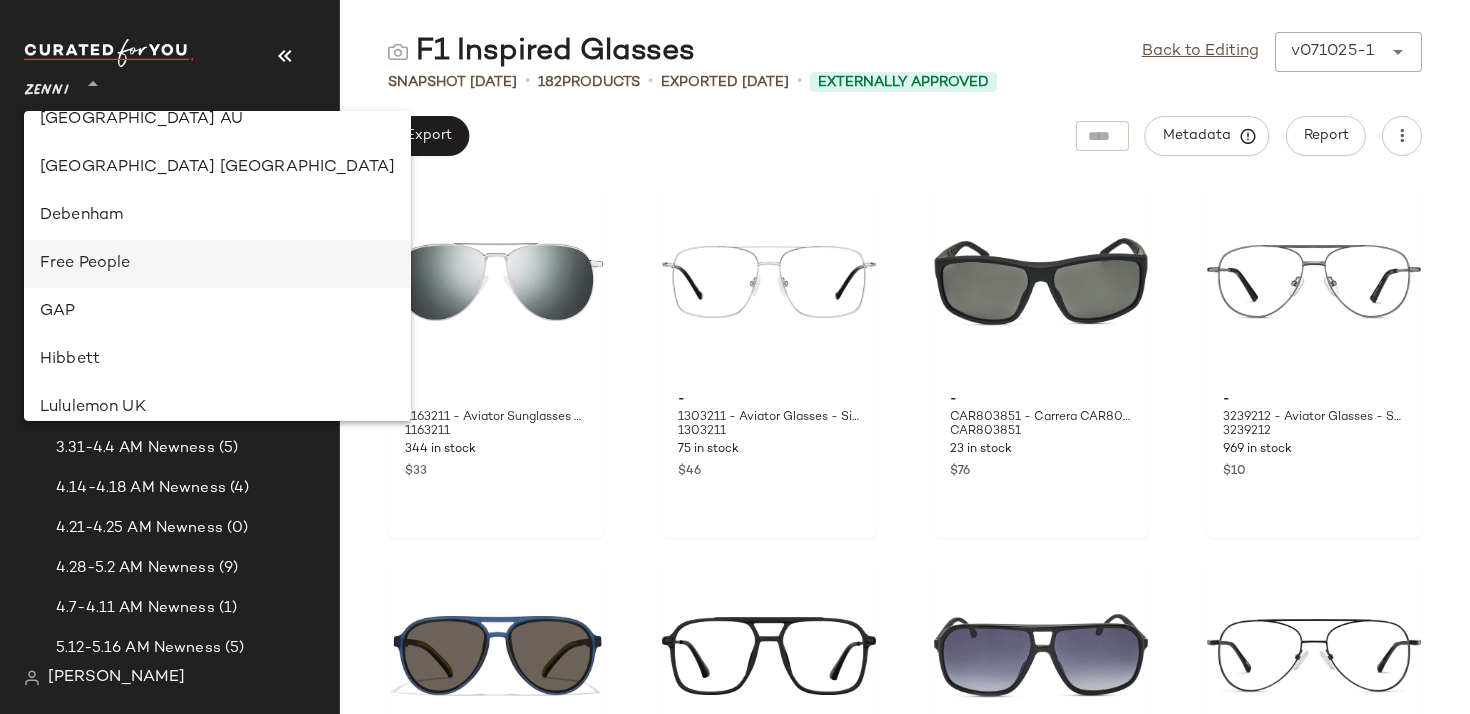click on "Free People" at bounding box center (217, 264) 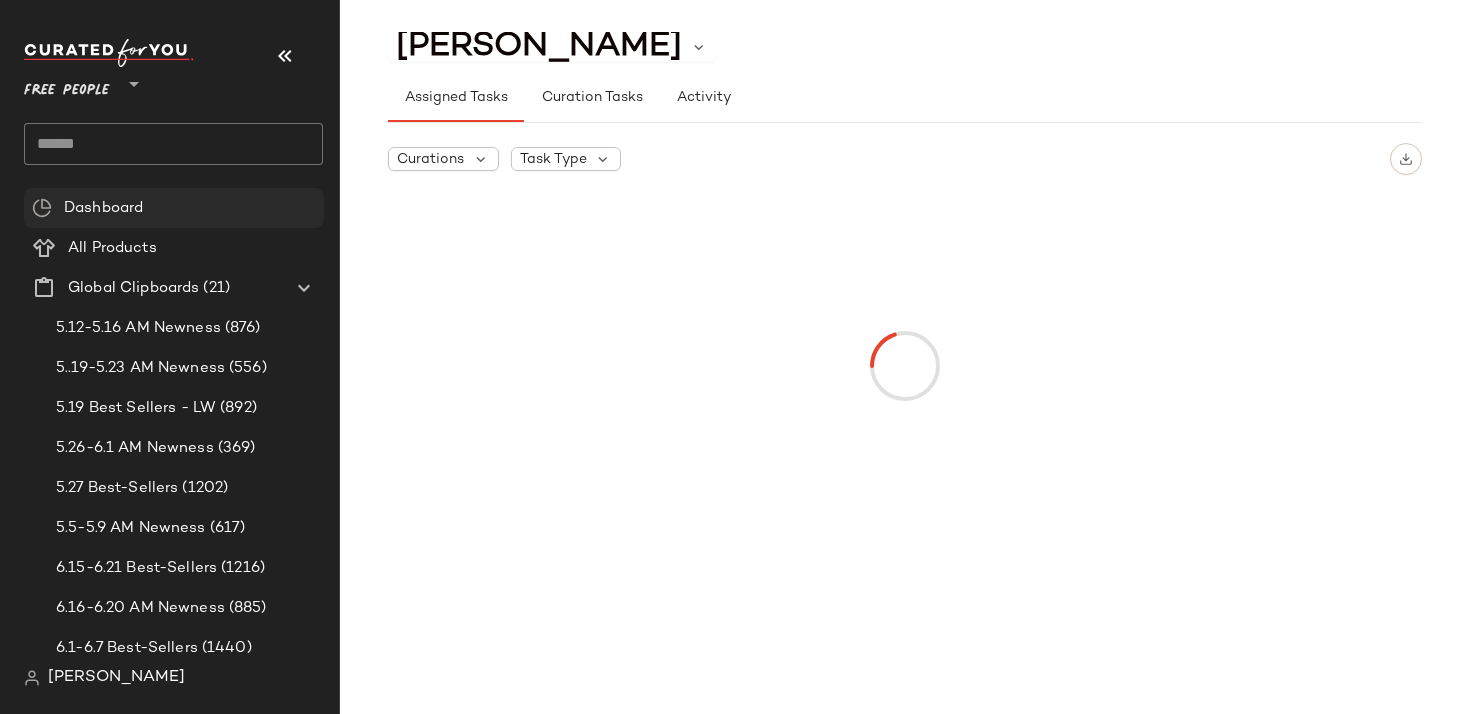 click on "Dashboard" at bounding box center (103, 208) 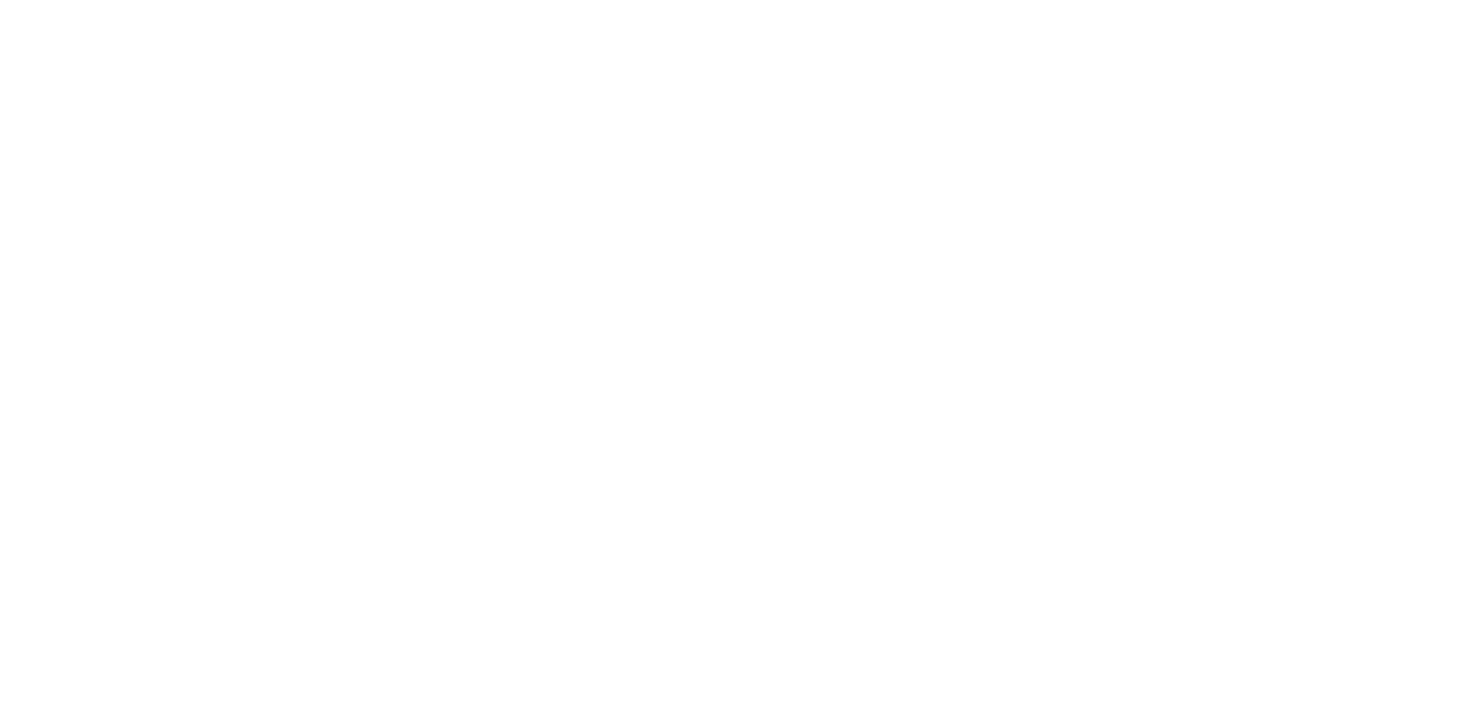 scroll, scrollTop: 0, scrollLeft: 0, axis: both 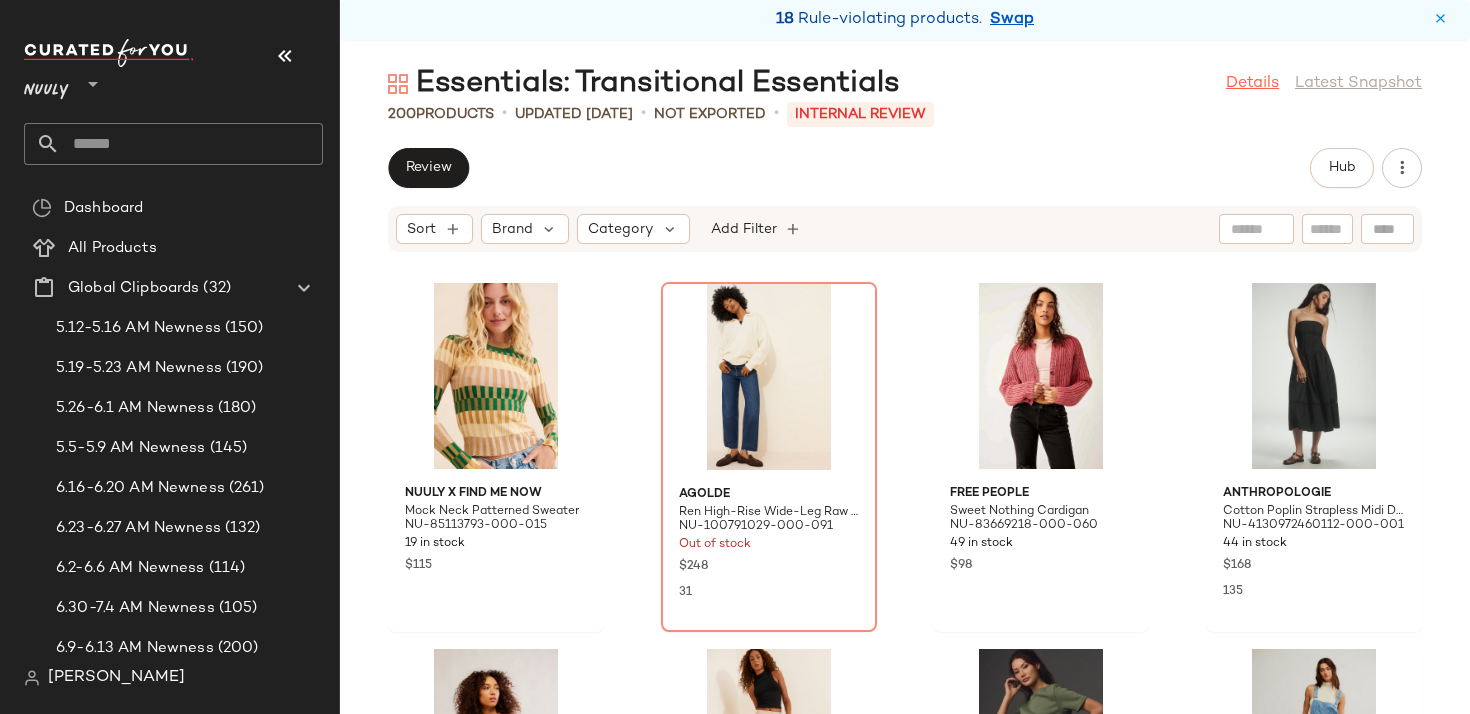 click on "Details" at bounding box center (1252, 84) 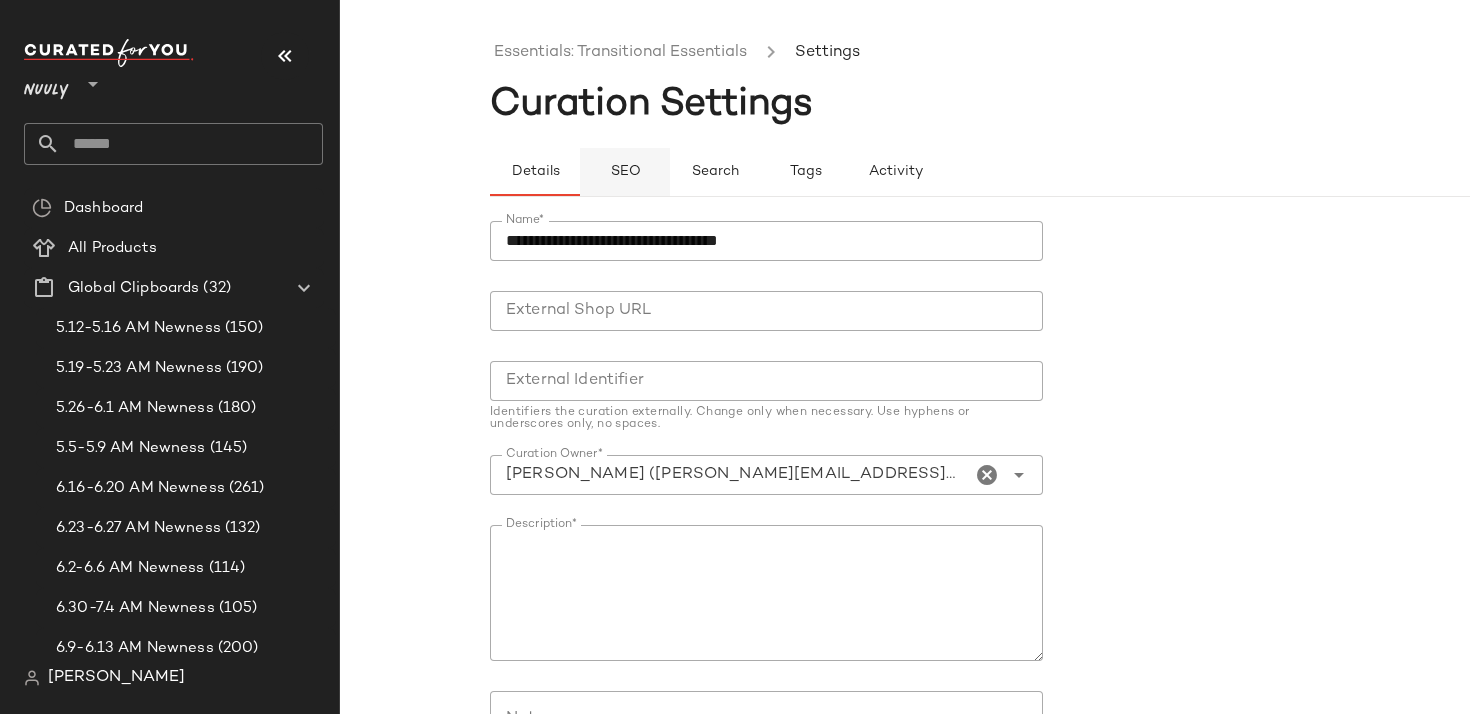 click on "SEO" 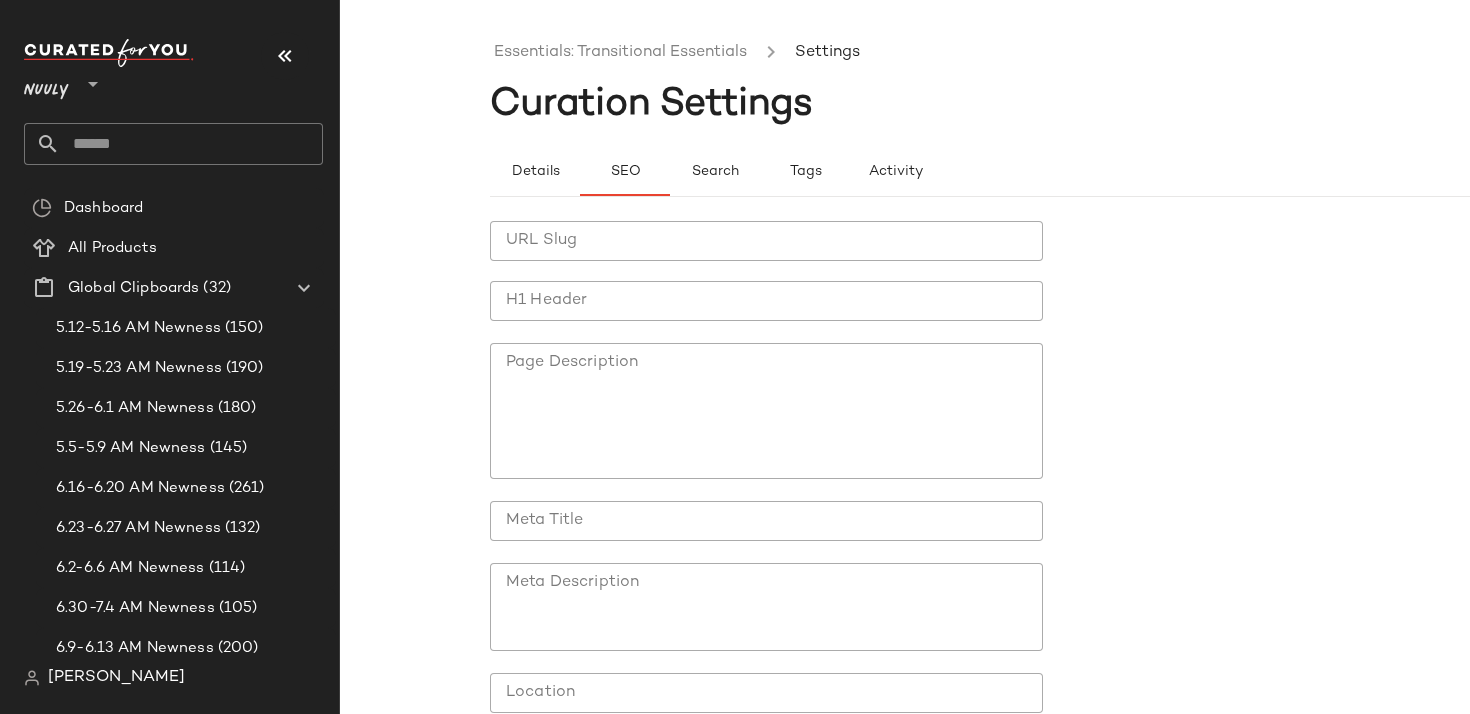 click on "URL Slug" 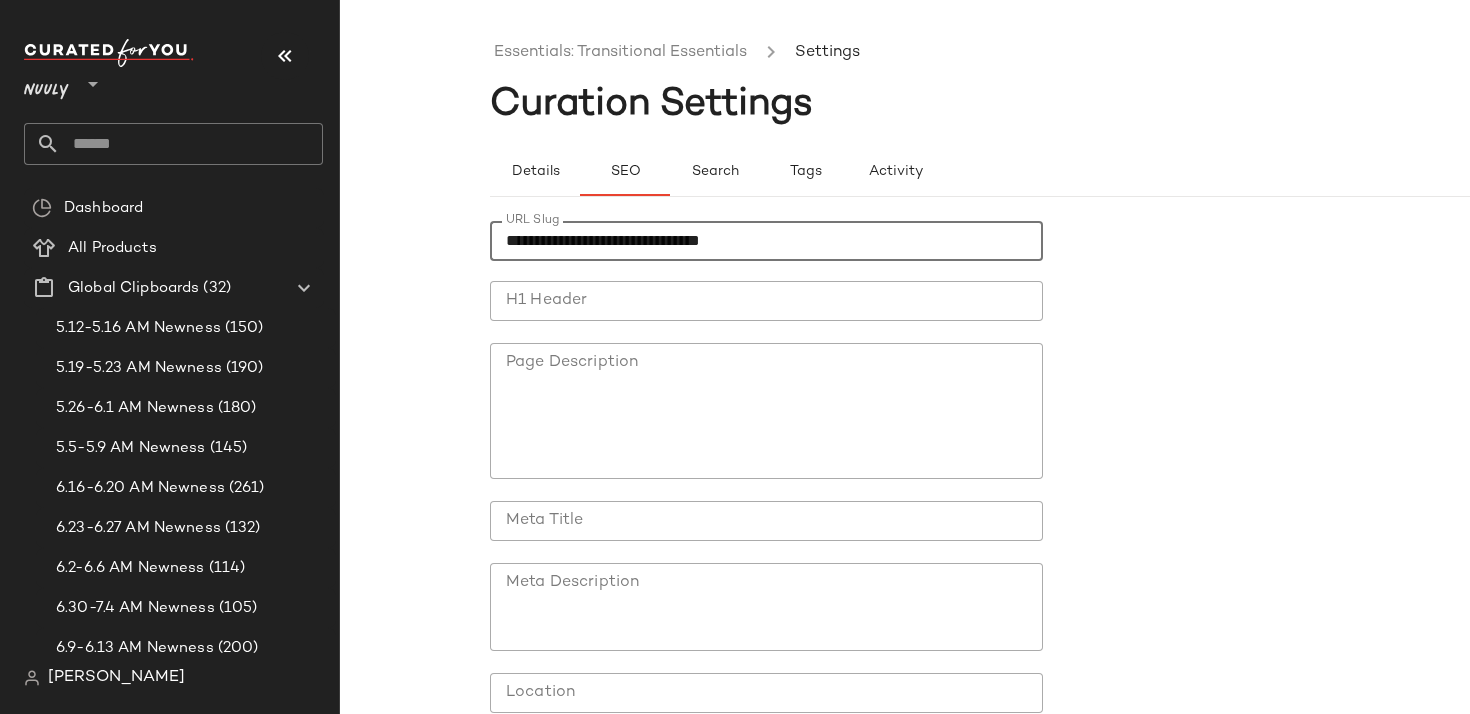 type on "**********" 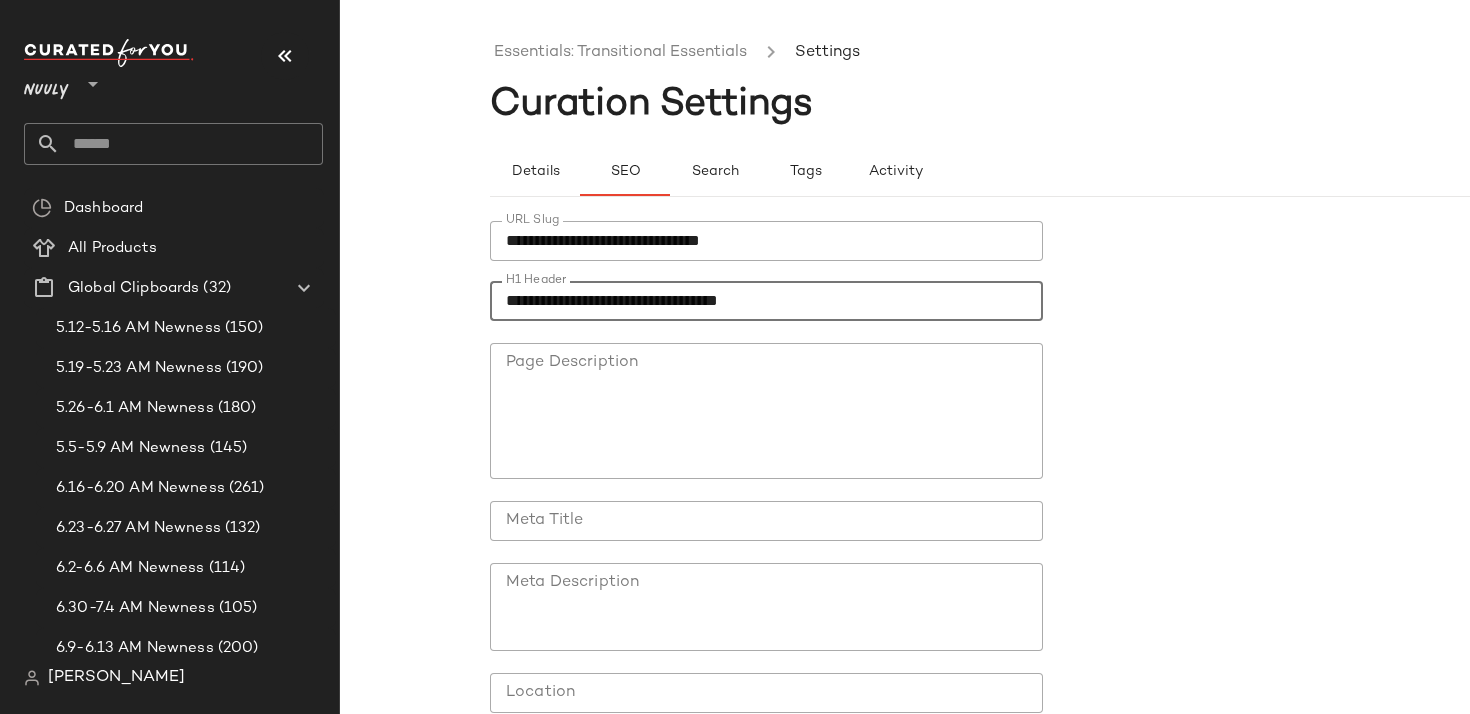 type on "**********" 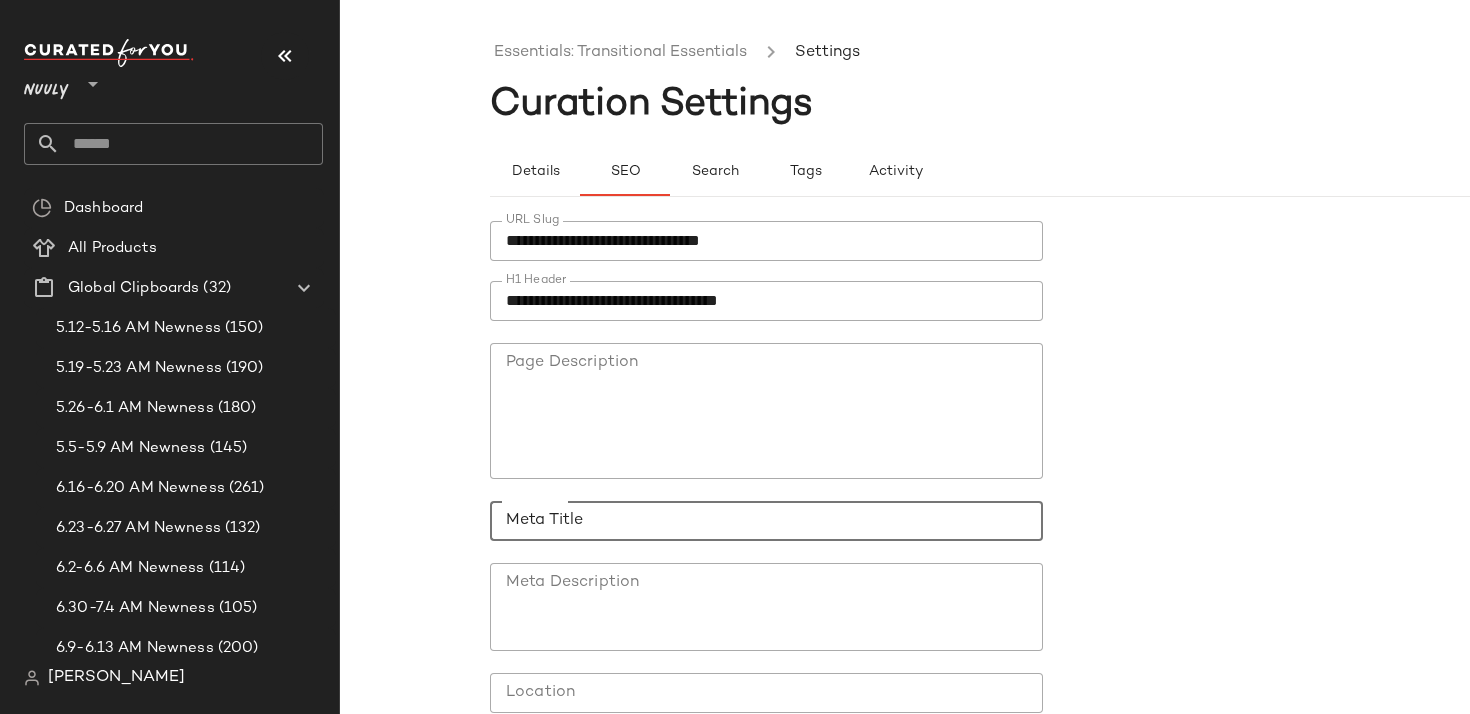 paste on "**********" 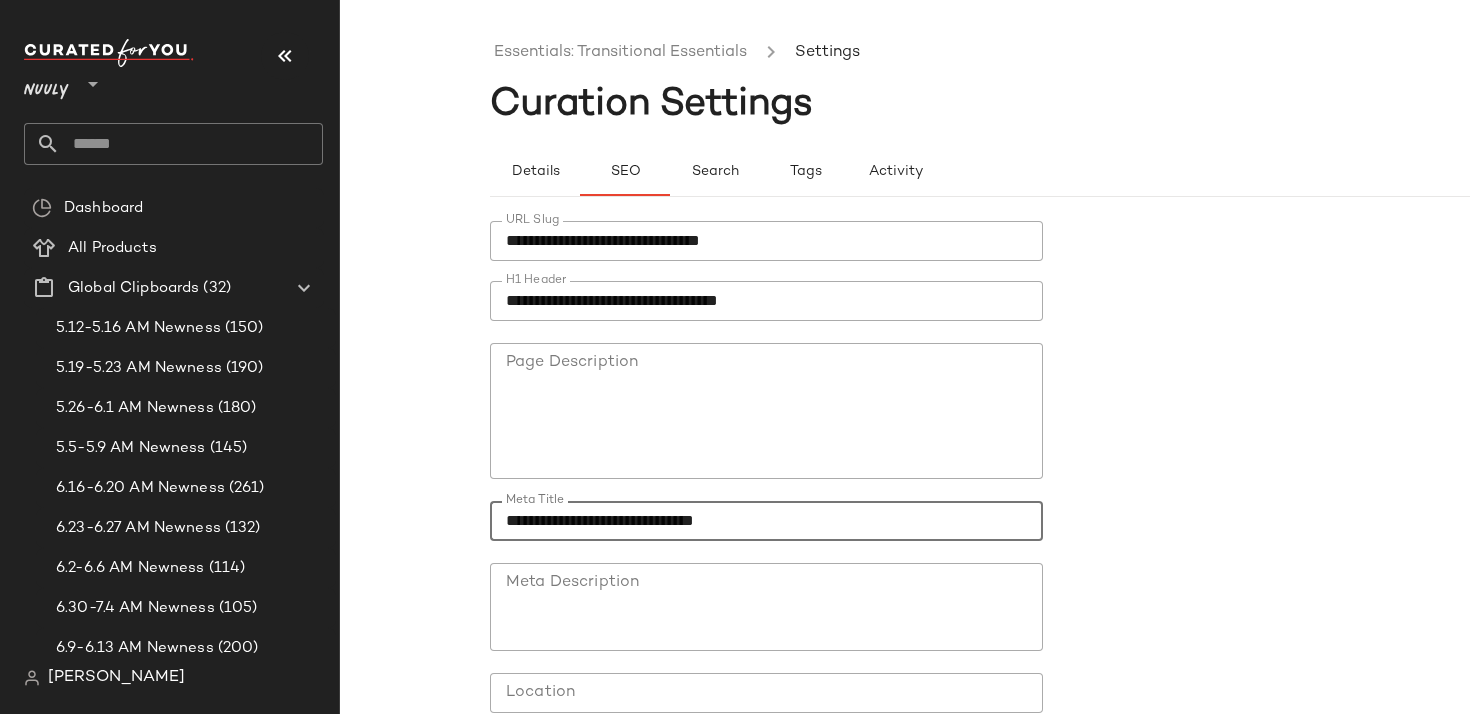 type on "**********" 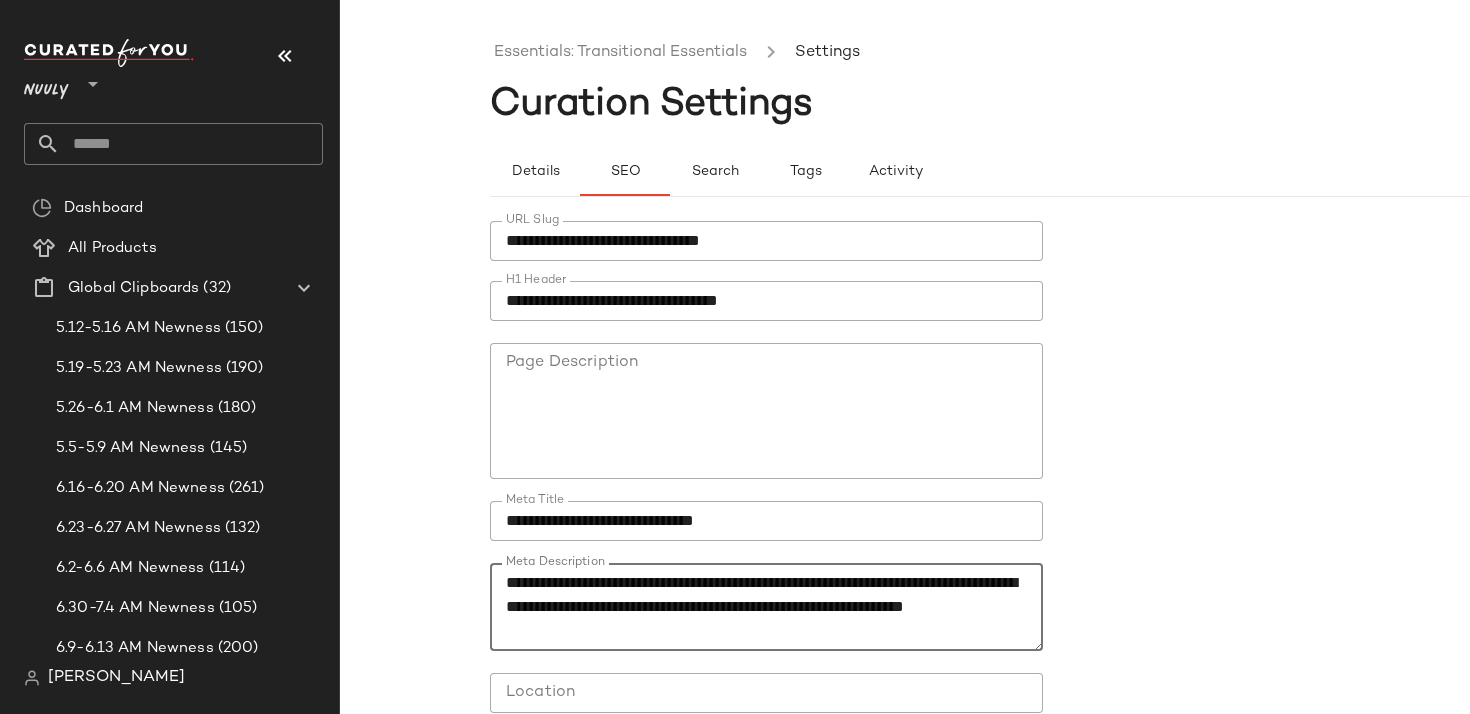 scroll, scrollTop: 168, scrollLeft: 0, axis: vertical 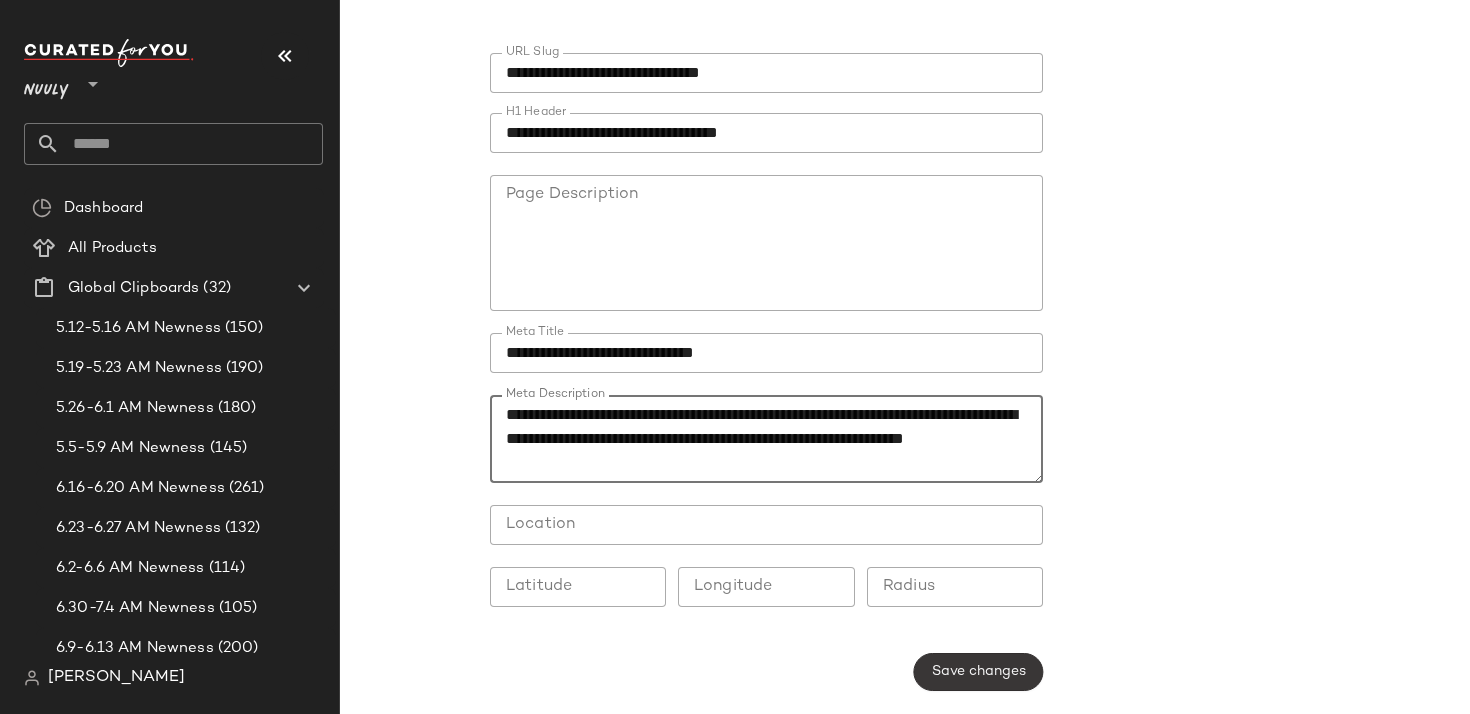 type on "**********" 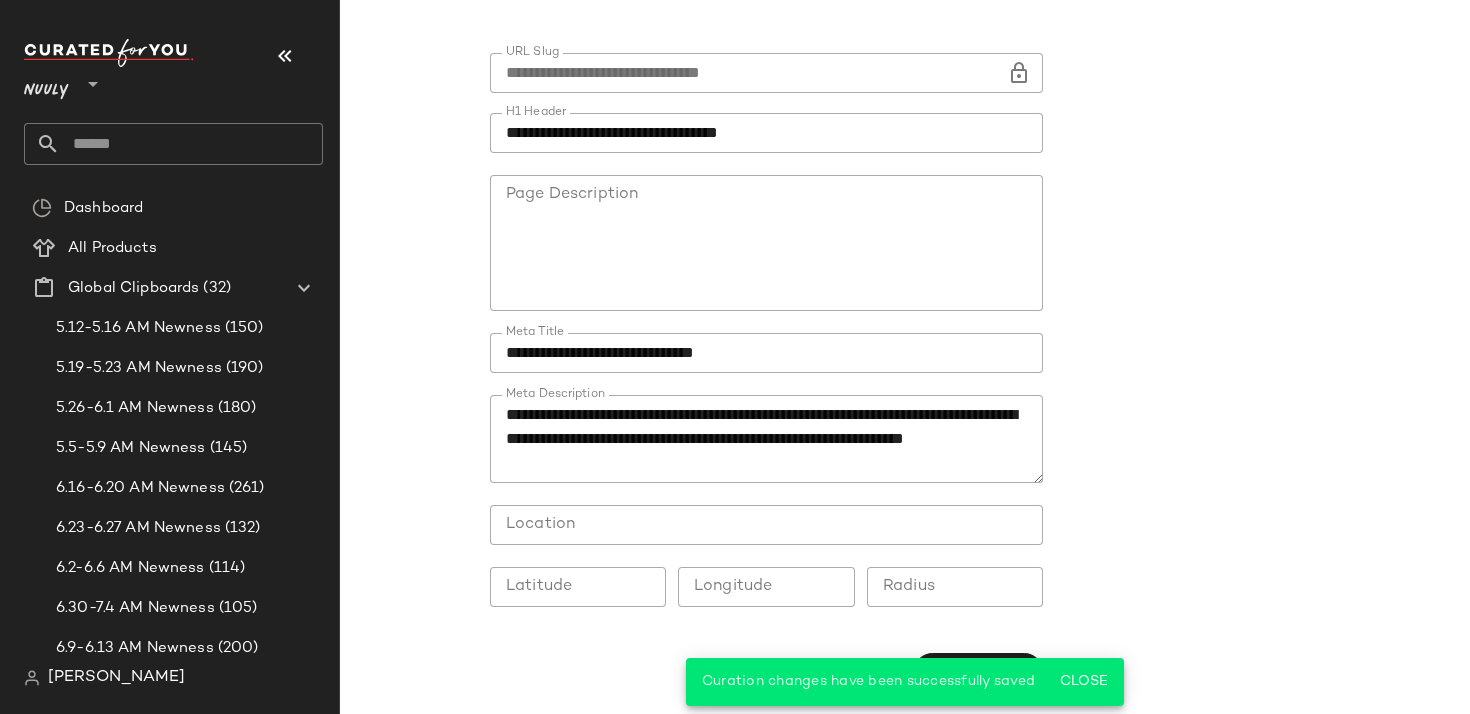 scroll, scrollTop: 0, scrollLeft: 0, axis: both 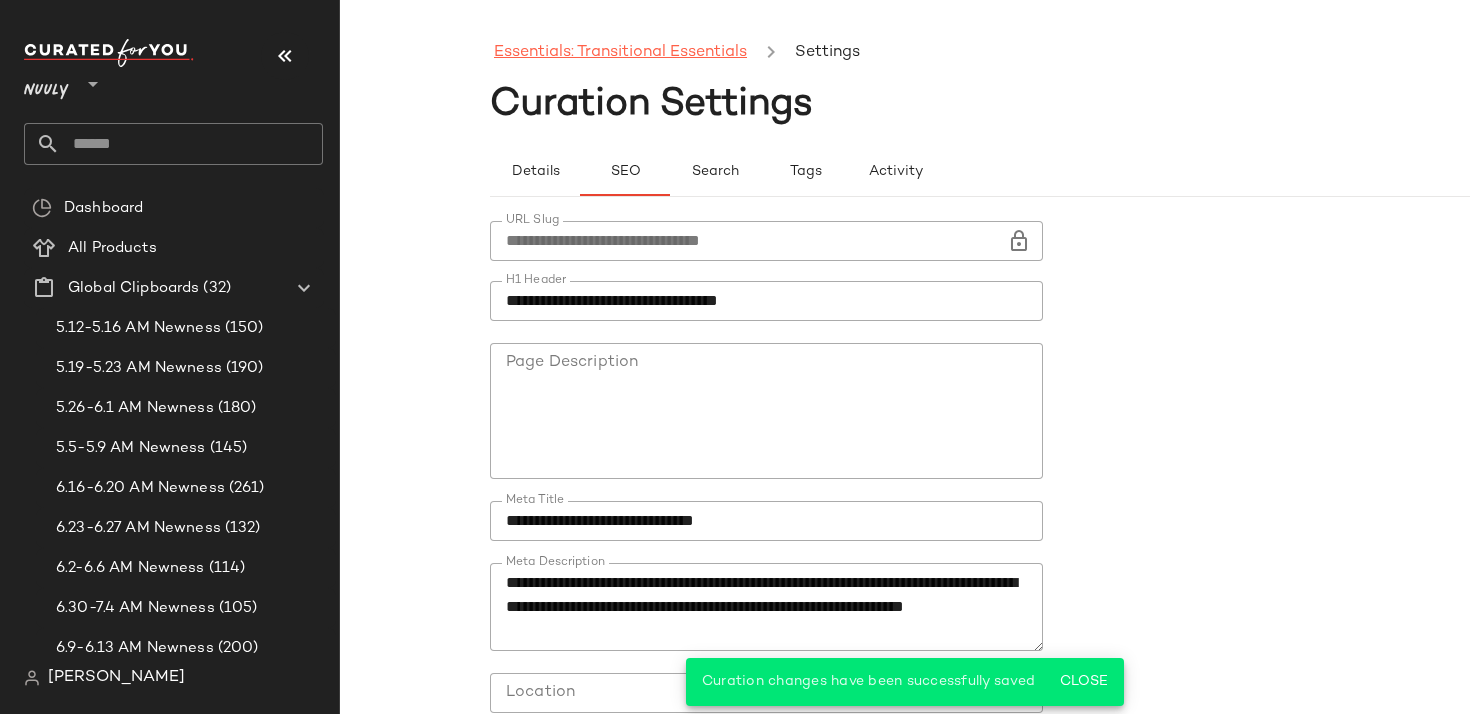 click on "Essentials: Transitional Essentials" at bounding box center [620, 53] 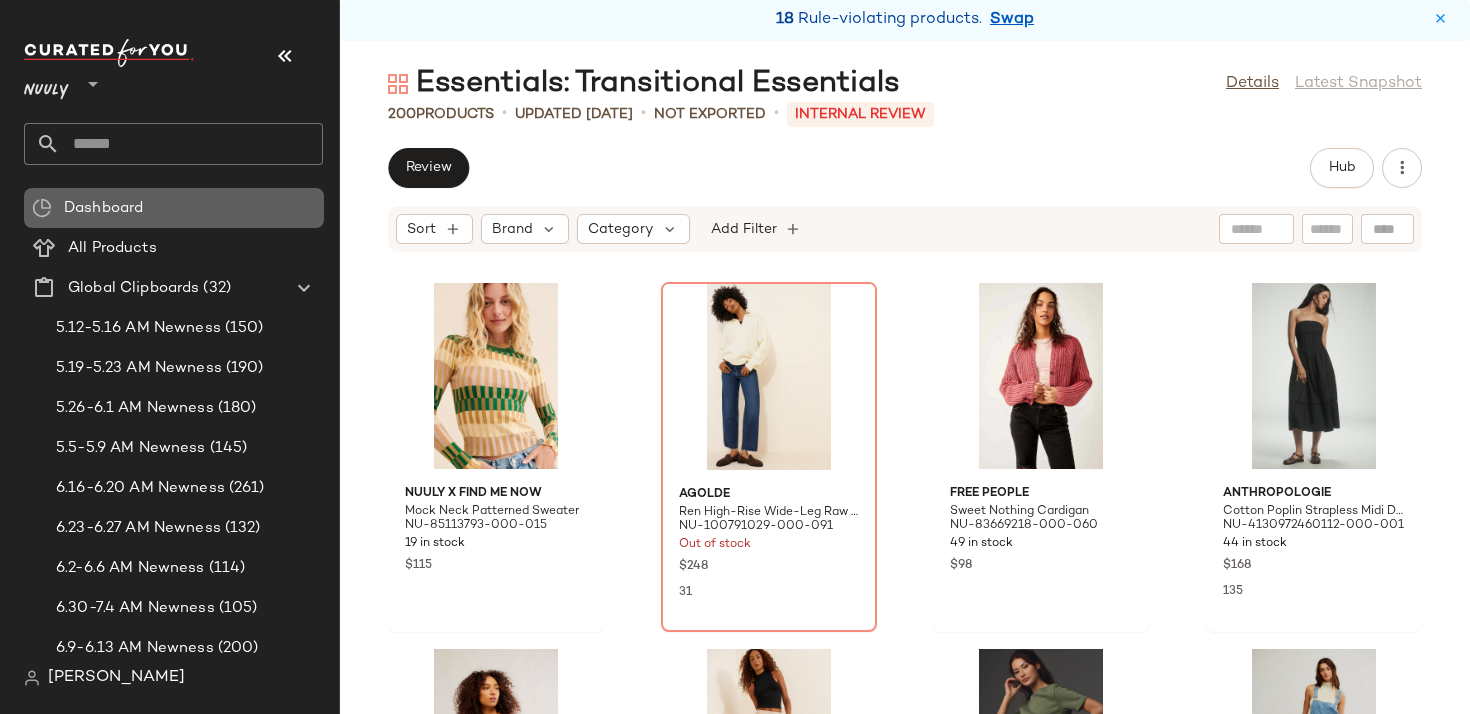 click on "Dashboard" 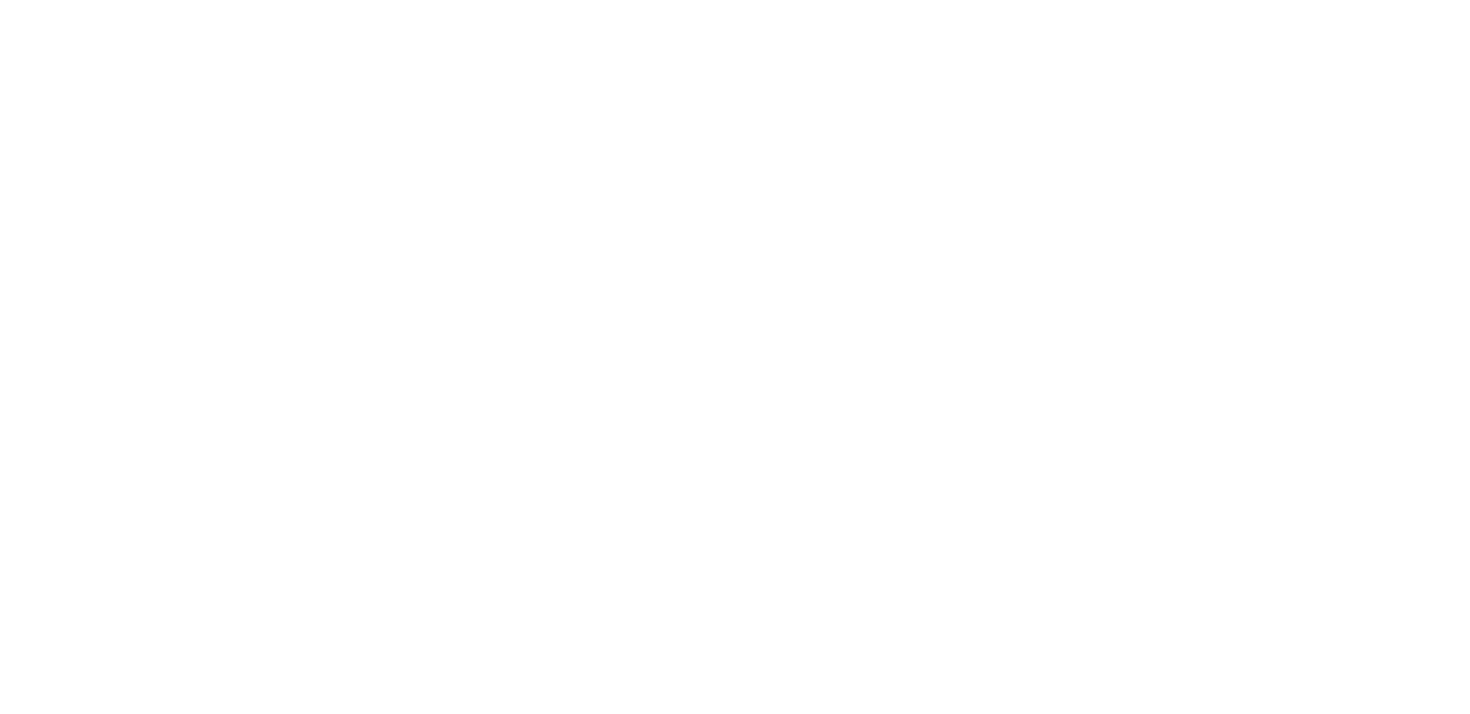 scroll, scrollTop: 0, scrollLeft: 0, axis: both 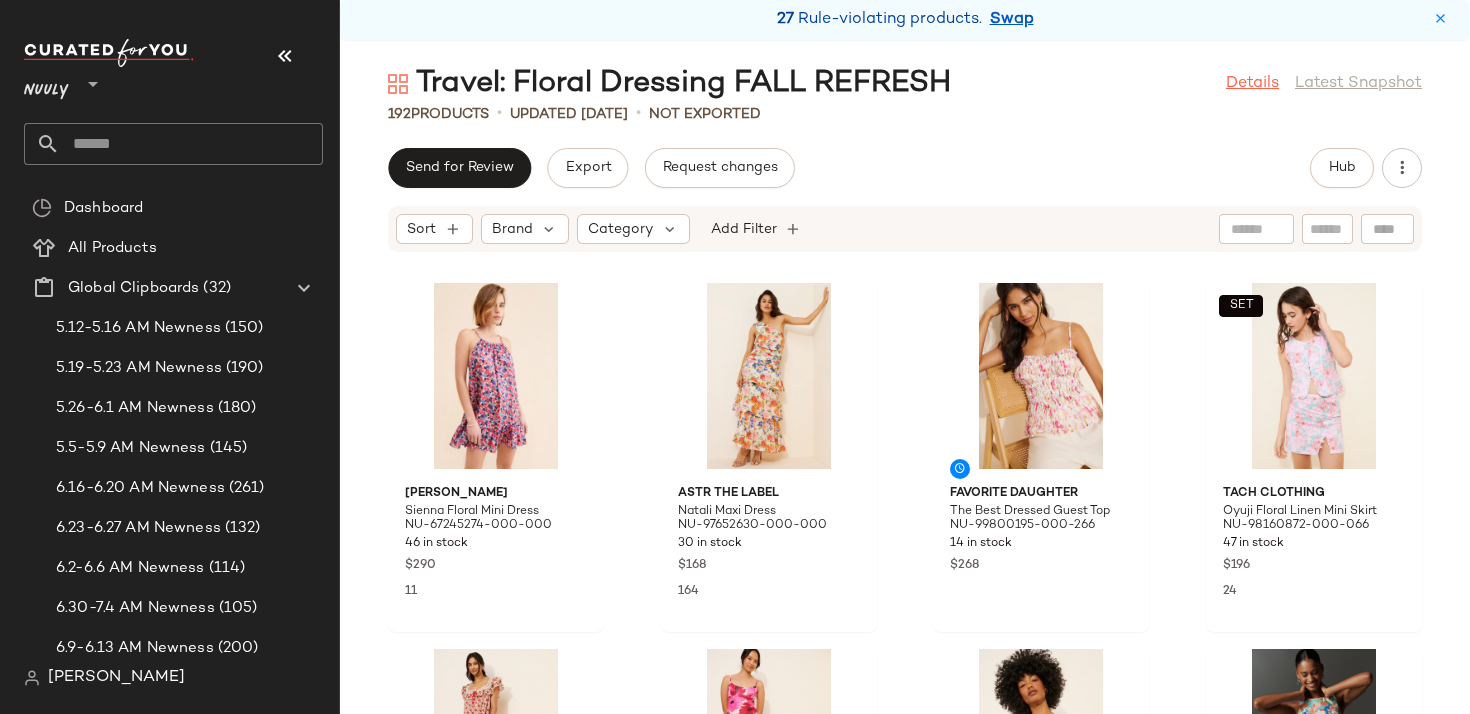 click on "Details" at bounding box center [1252, 84] 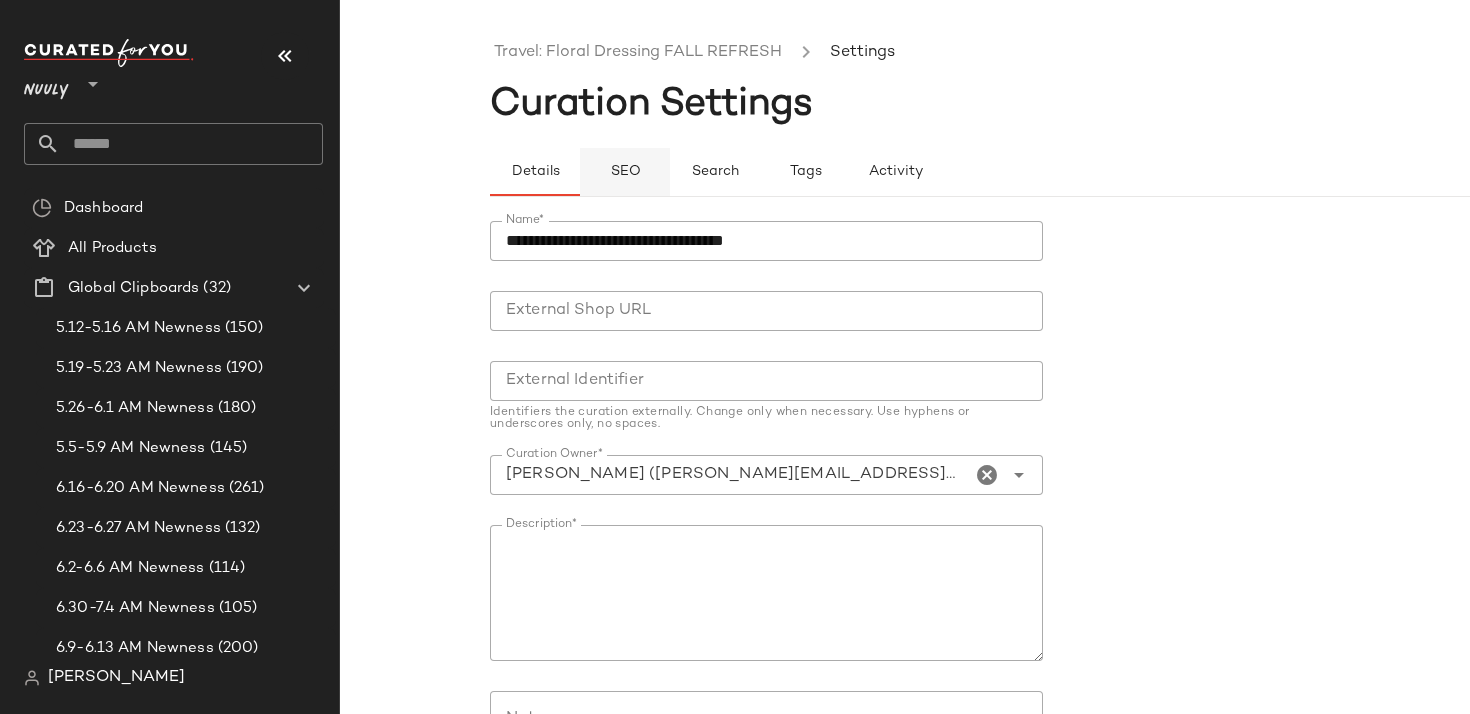 click on "SEO" 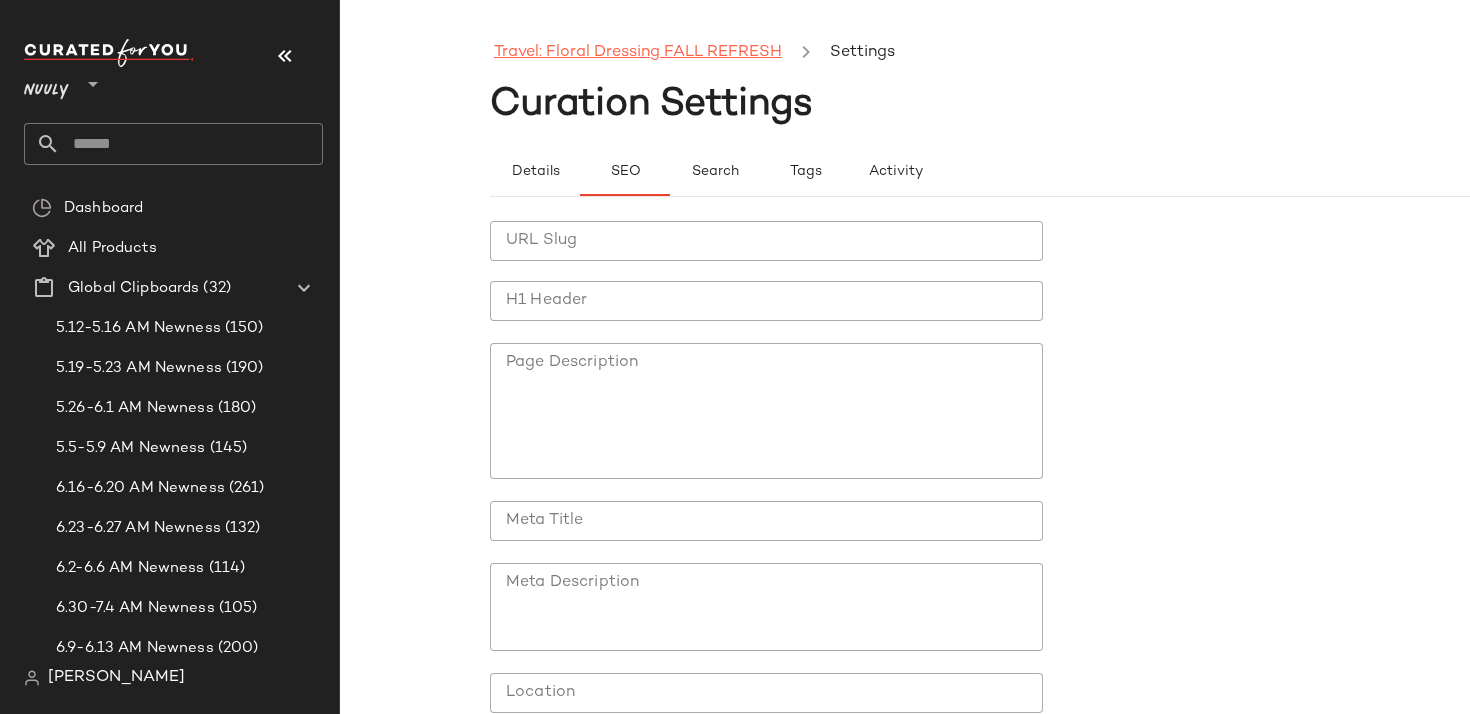 click on "Travel: Floral Dressing FALL REFRESH" at bounding box center (638, 53) 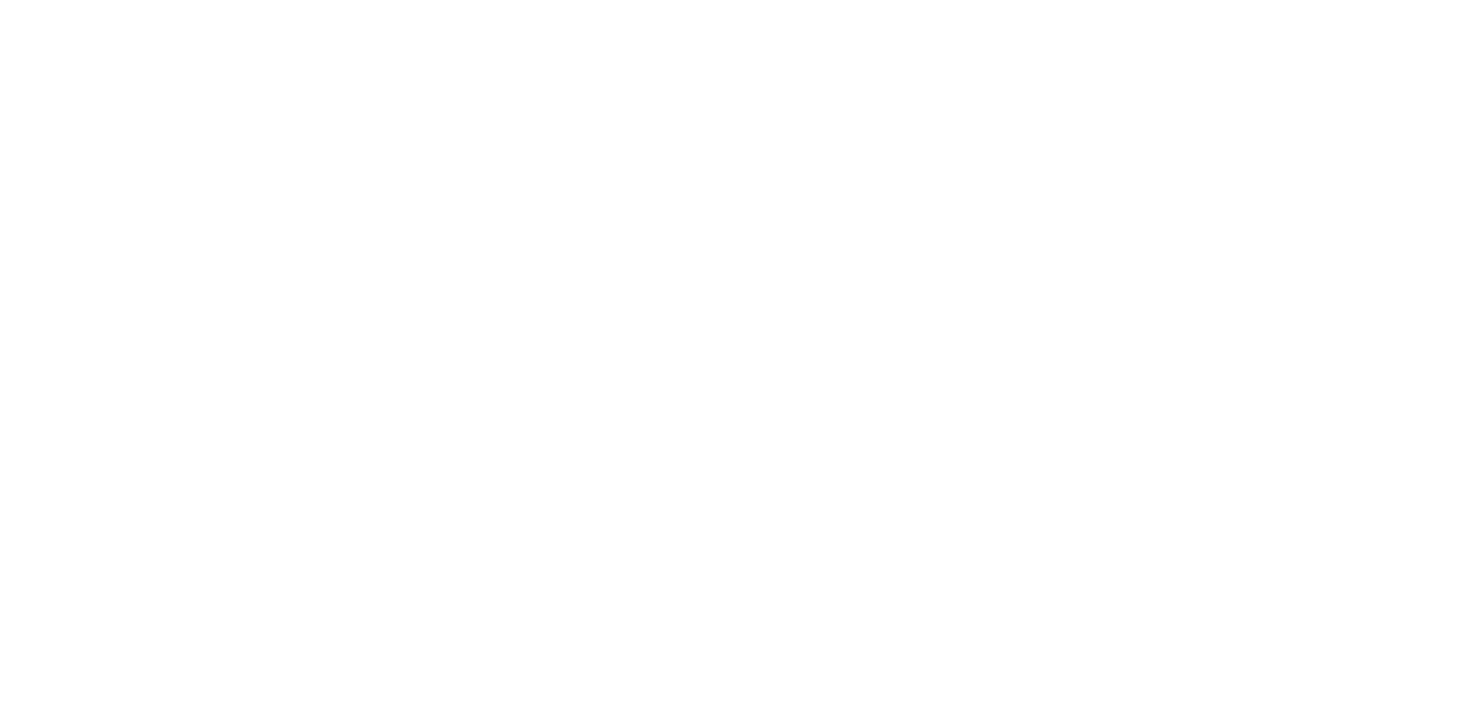 scroll, scrollTop: 0, scrollLeft: 0, axis: both 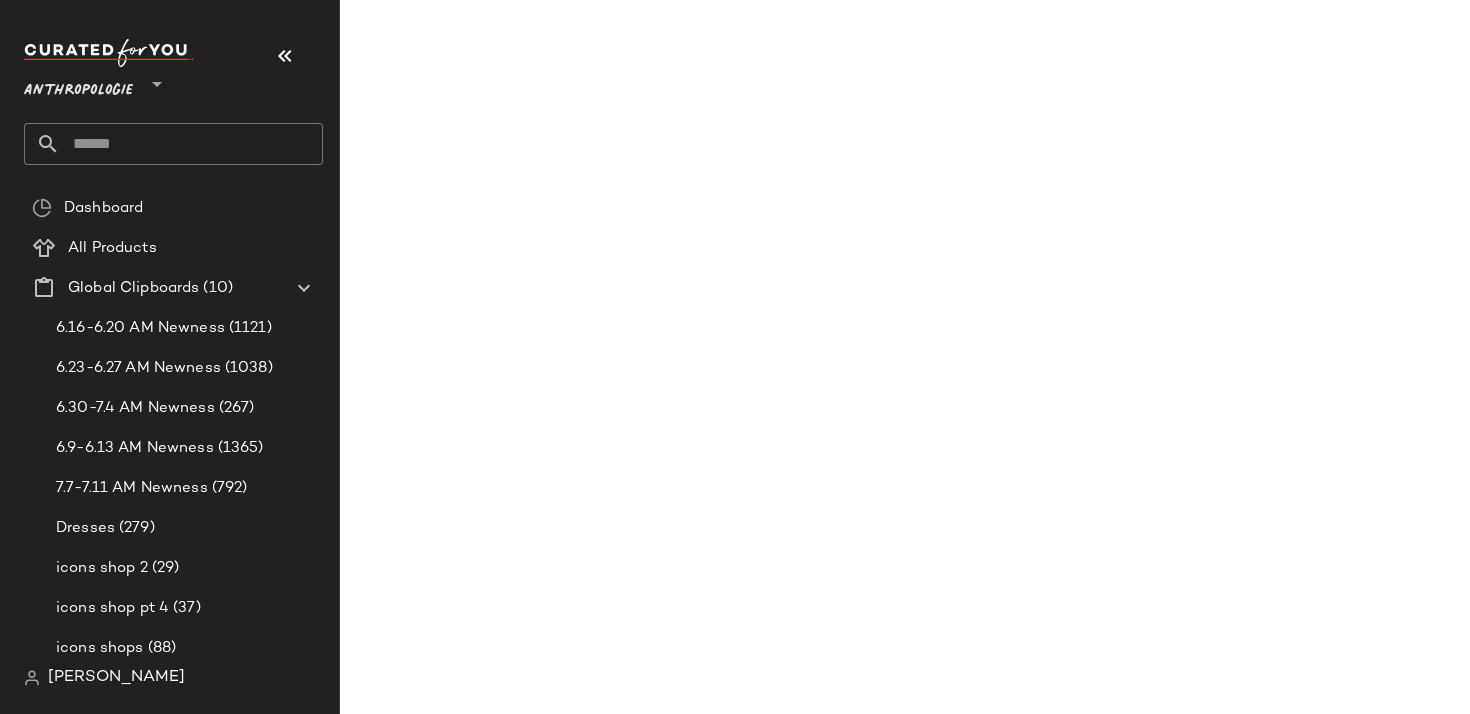 click on "Anthropologie" at bounding box center [78, 86] 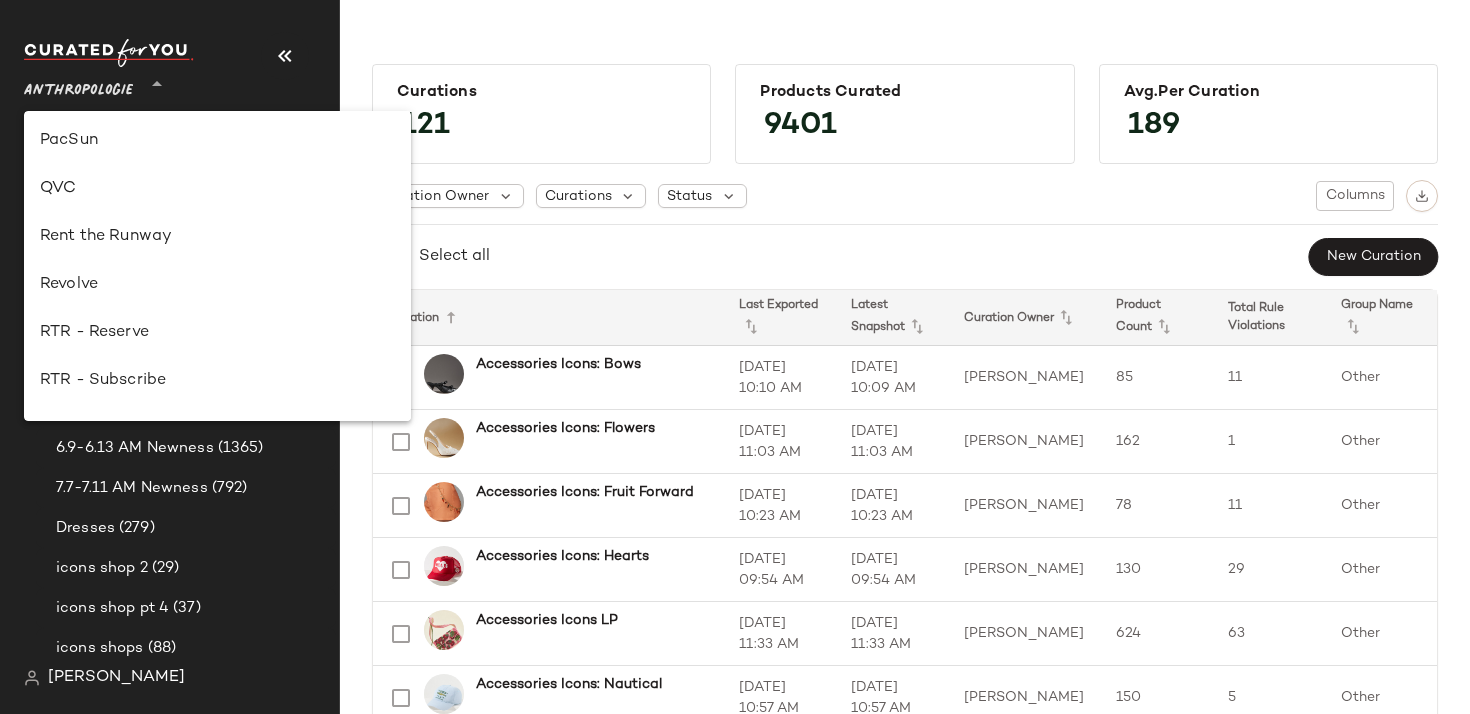 scroll, scrollTop: 837, scrollLeft: 0, axis: vertical 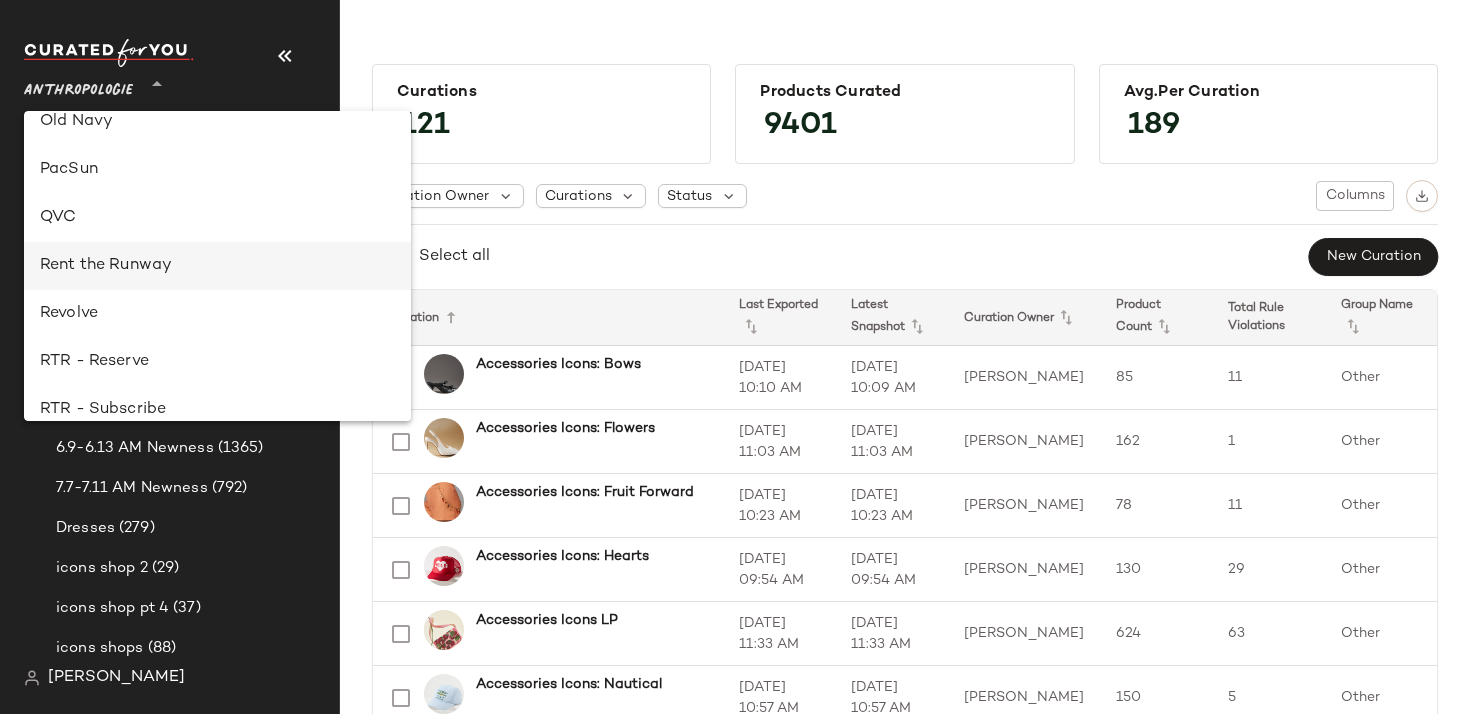 click on "Rent the Runway" at bounding box center (217, 266) 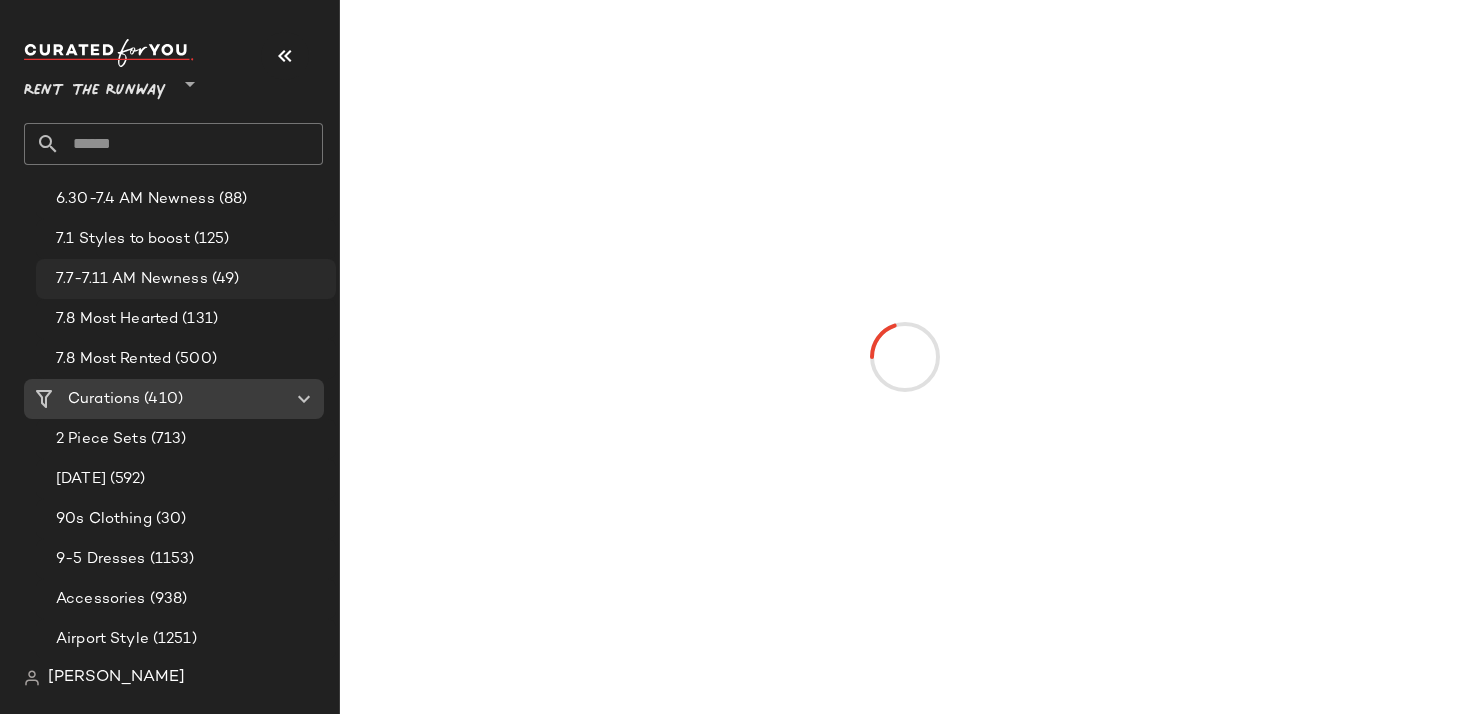 scroll, scrollTop: 209, scrollLeft: 0, axis: vertical 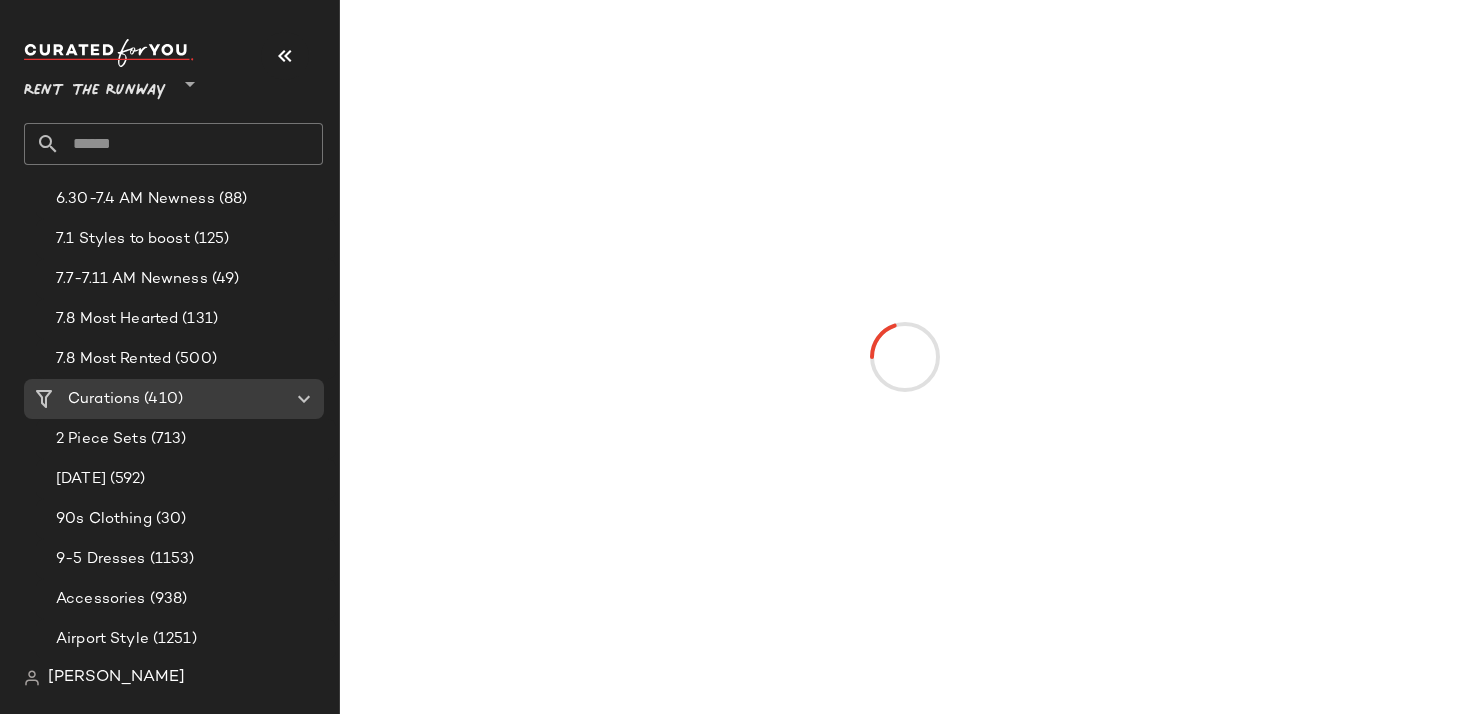 click 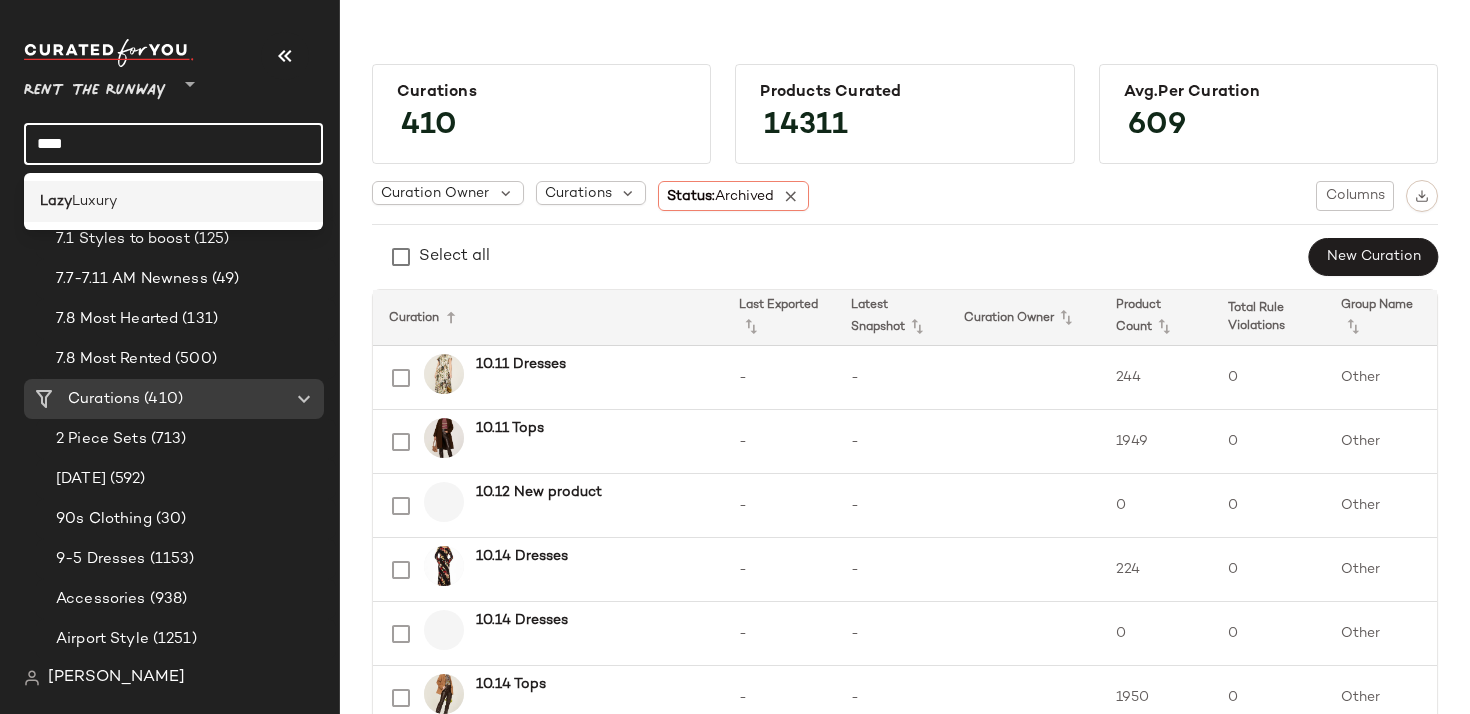 type on "****" 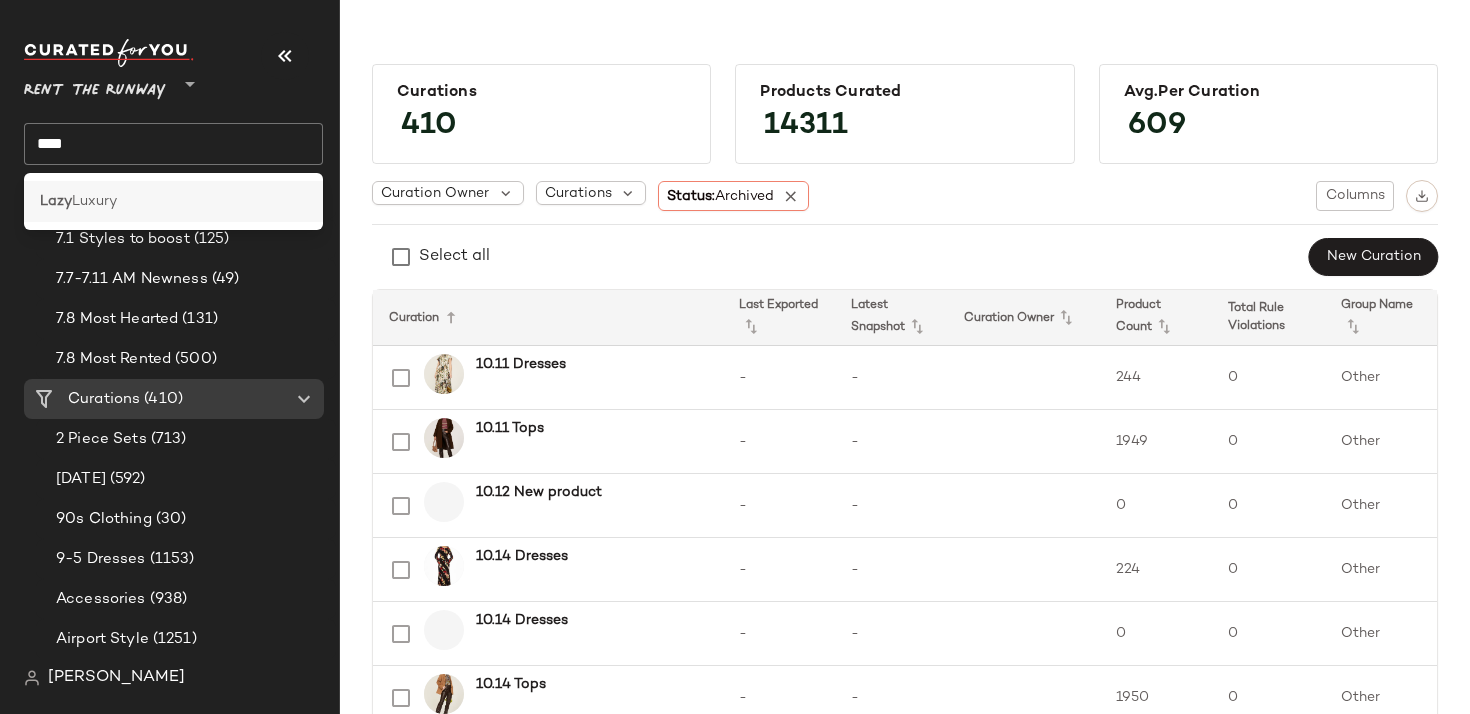 click on "Lazy  Luxury" 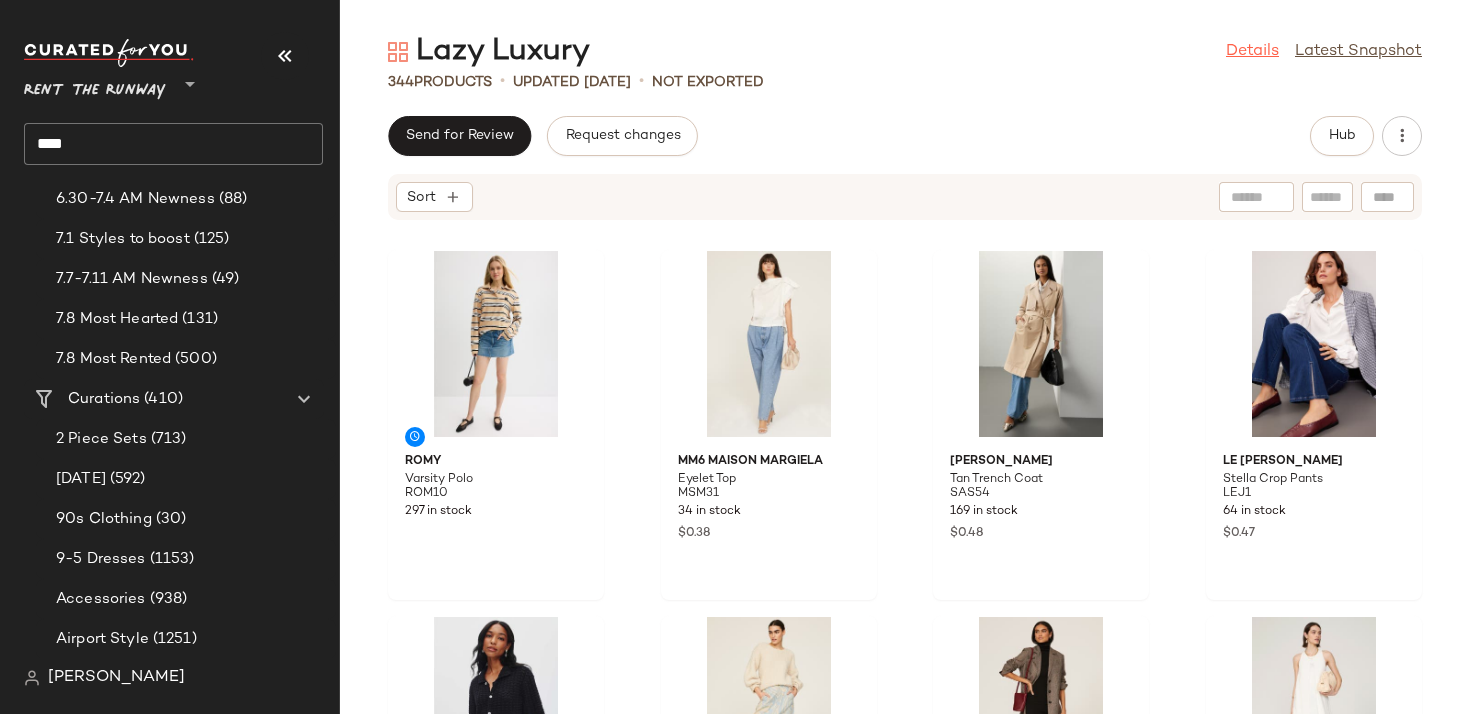 click on "Details" at bounding box center (1252, 52) 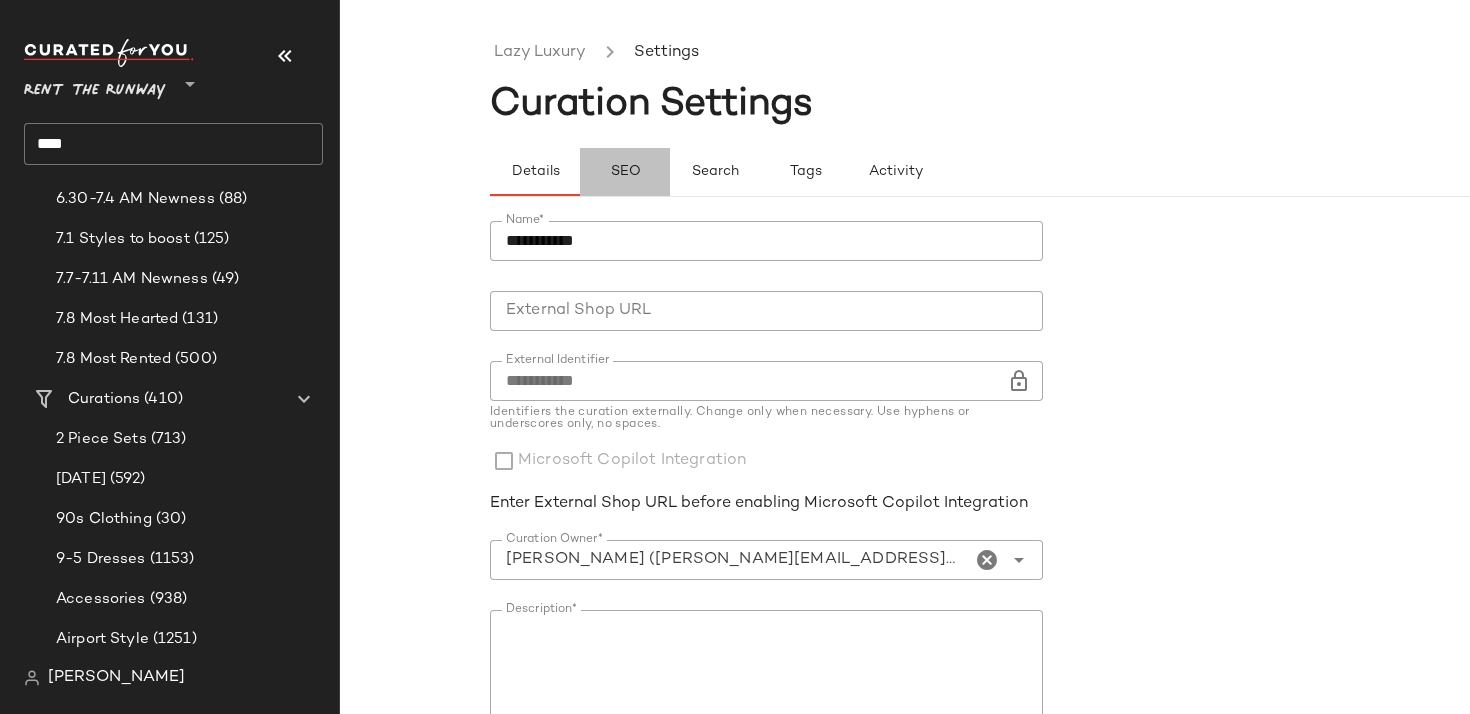 click on "SEO" 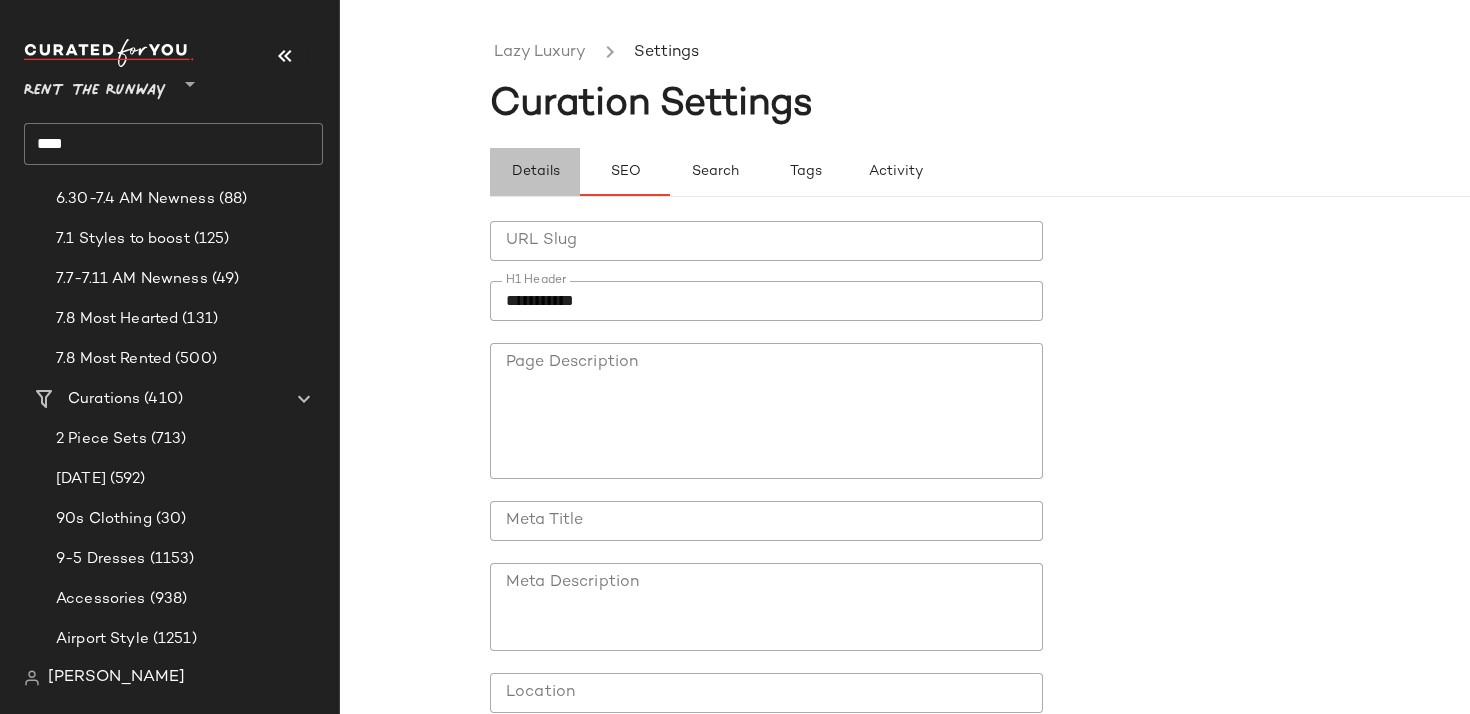 click on "Details" 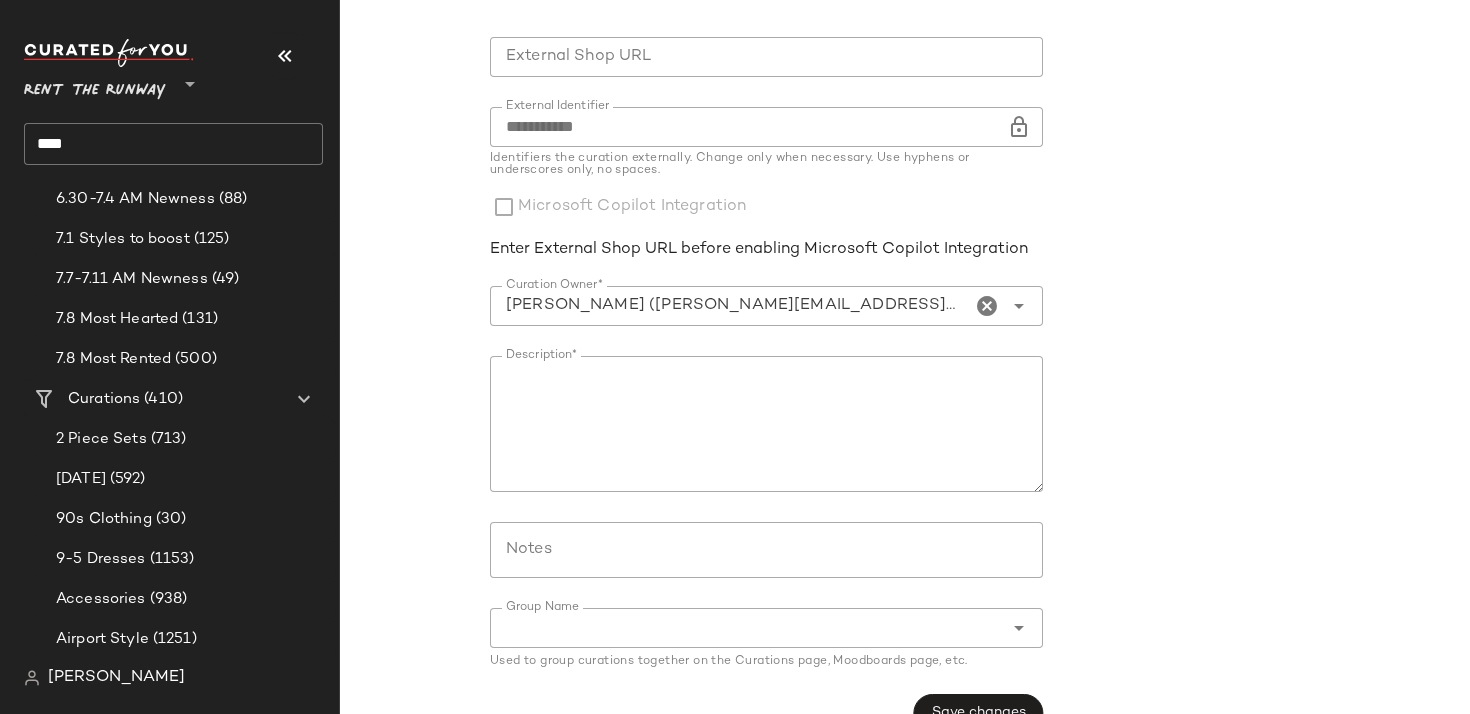 scroll, scrollTop: 295, scrollLeft: 0, axis: vertical 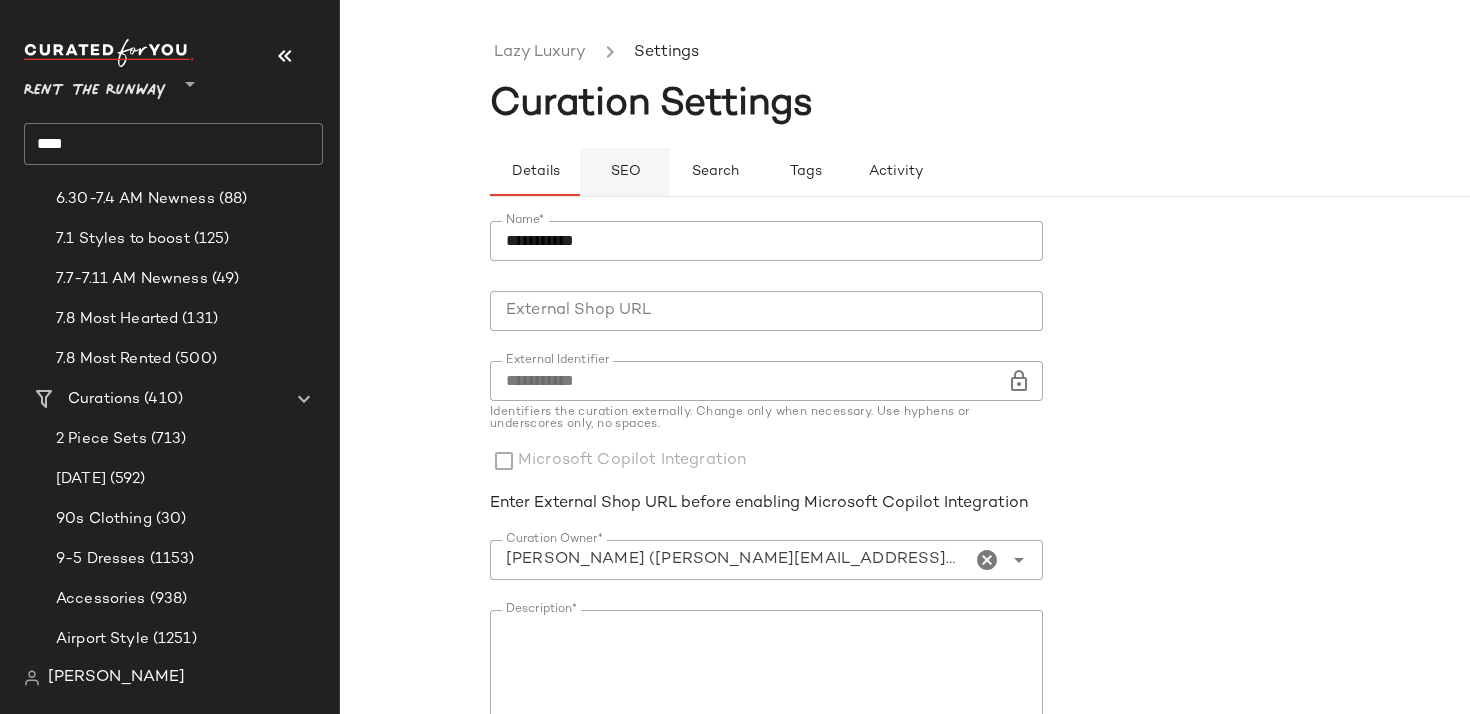 click on "SEO" 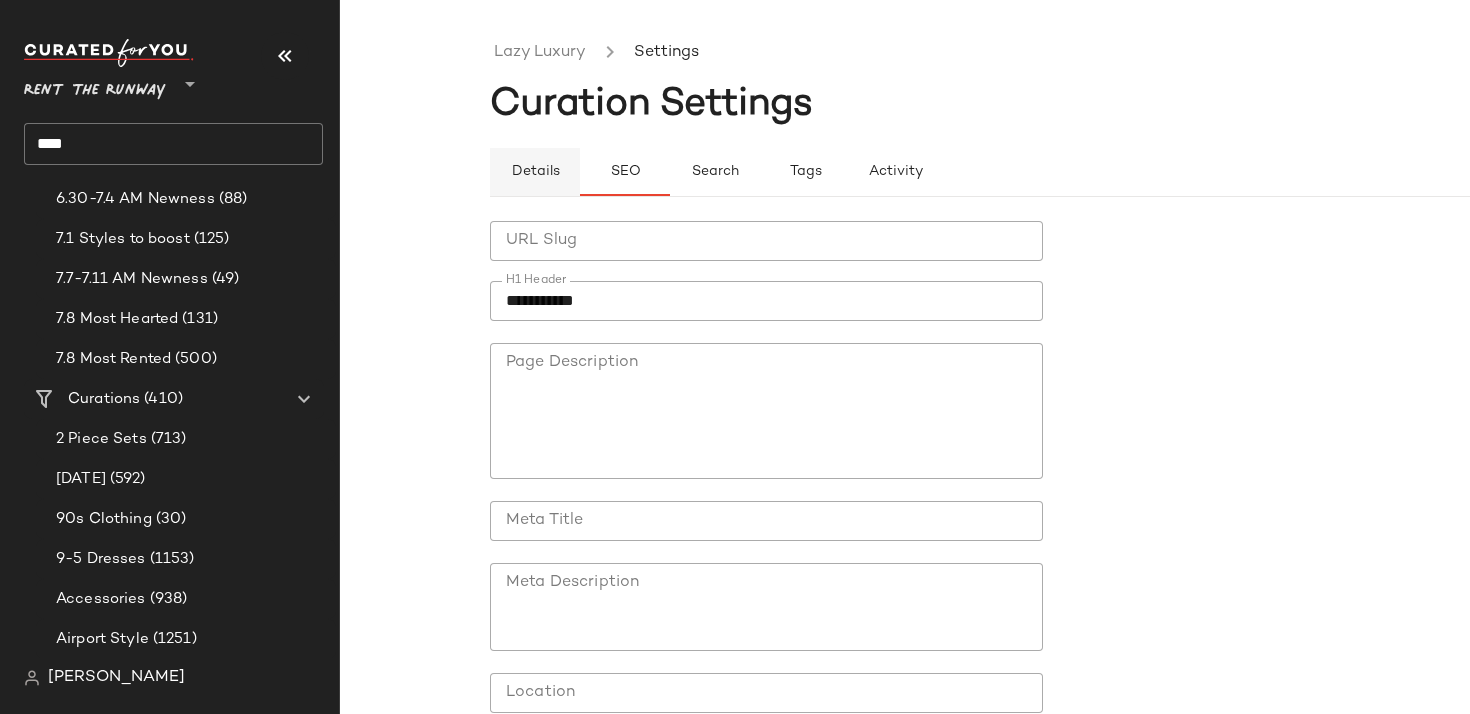 click on "Details" 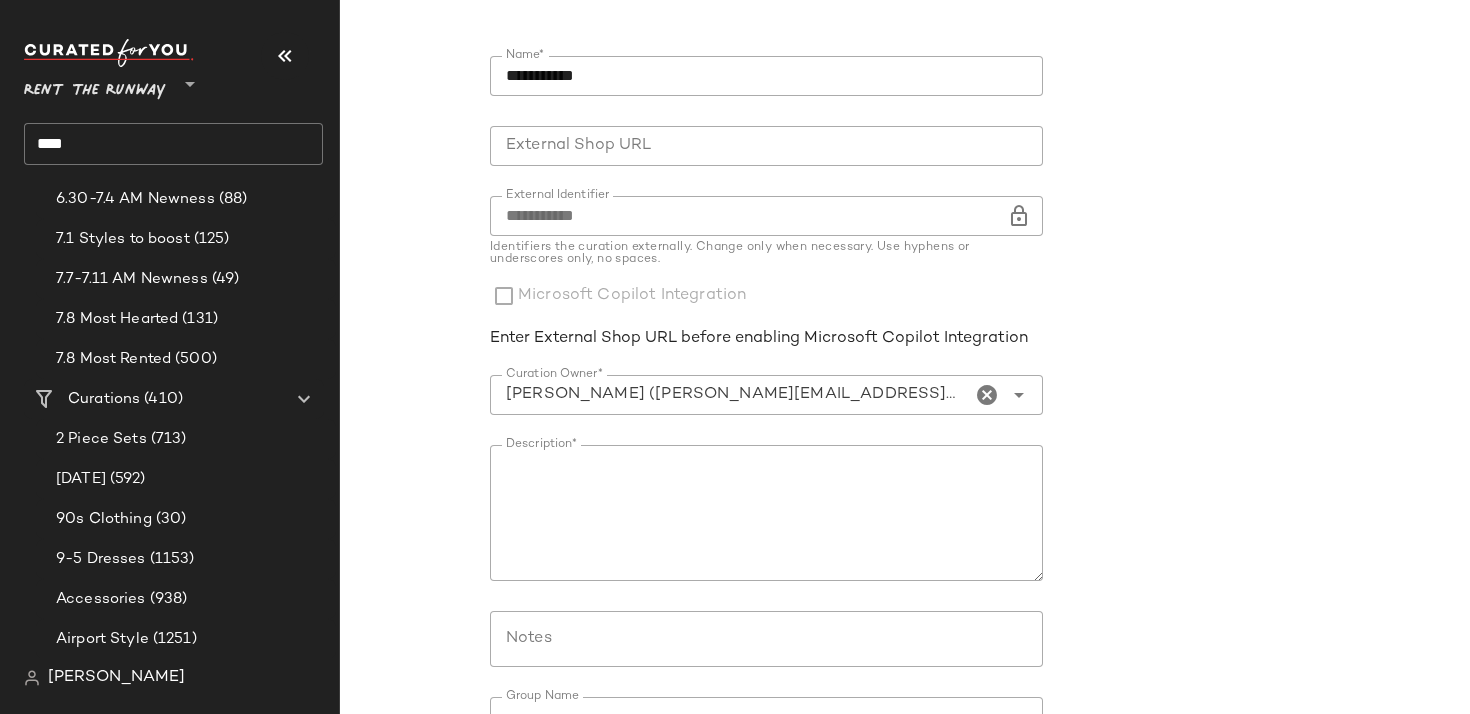 scroll, scrollTop: 0, scrollLeft: 0, axis: both 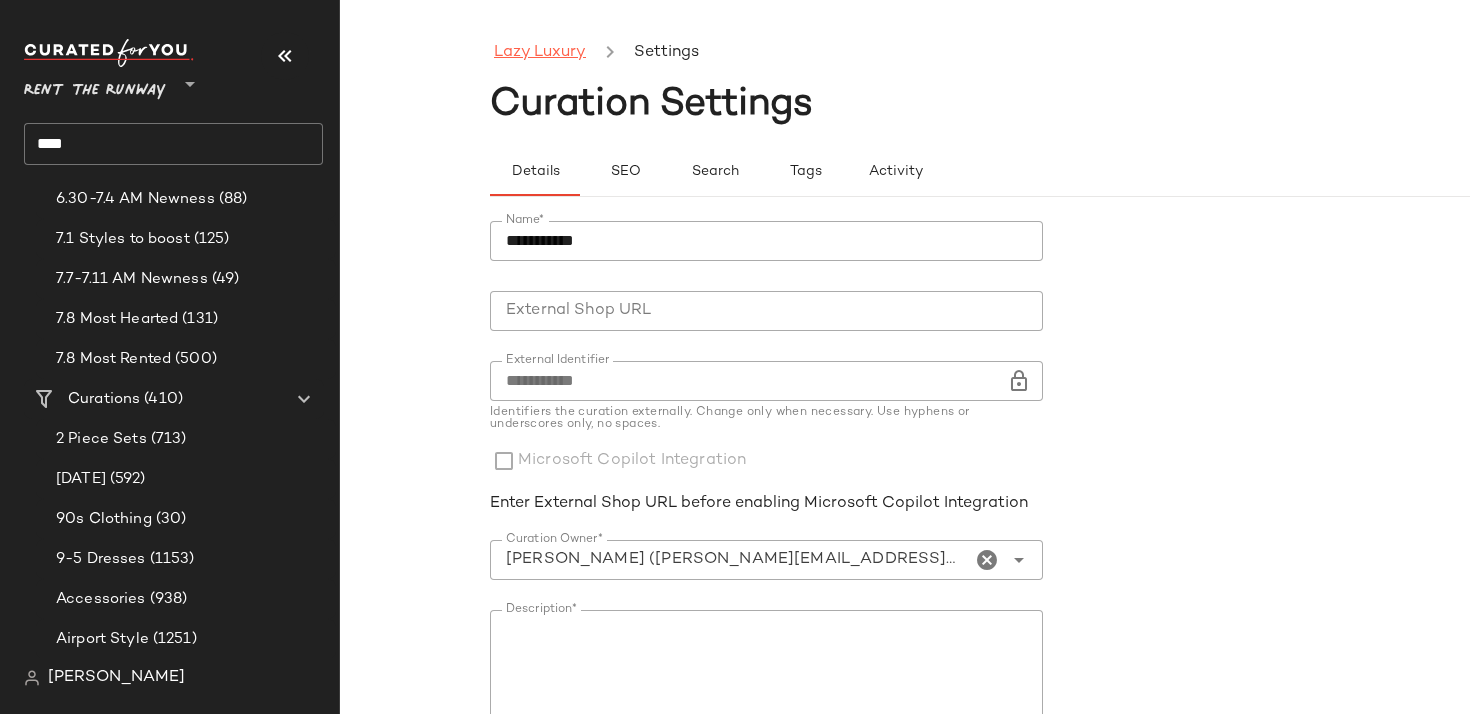 click on "Lazy Luxury" at bounding box center (540, 53) 